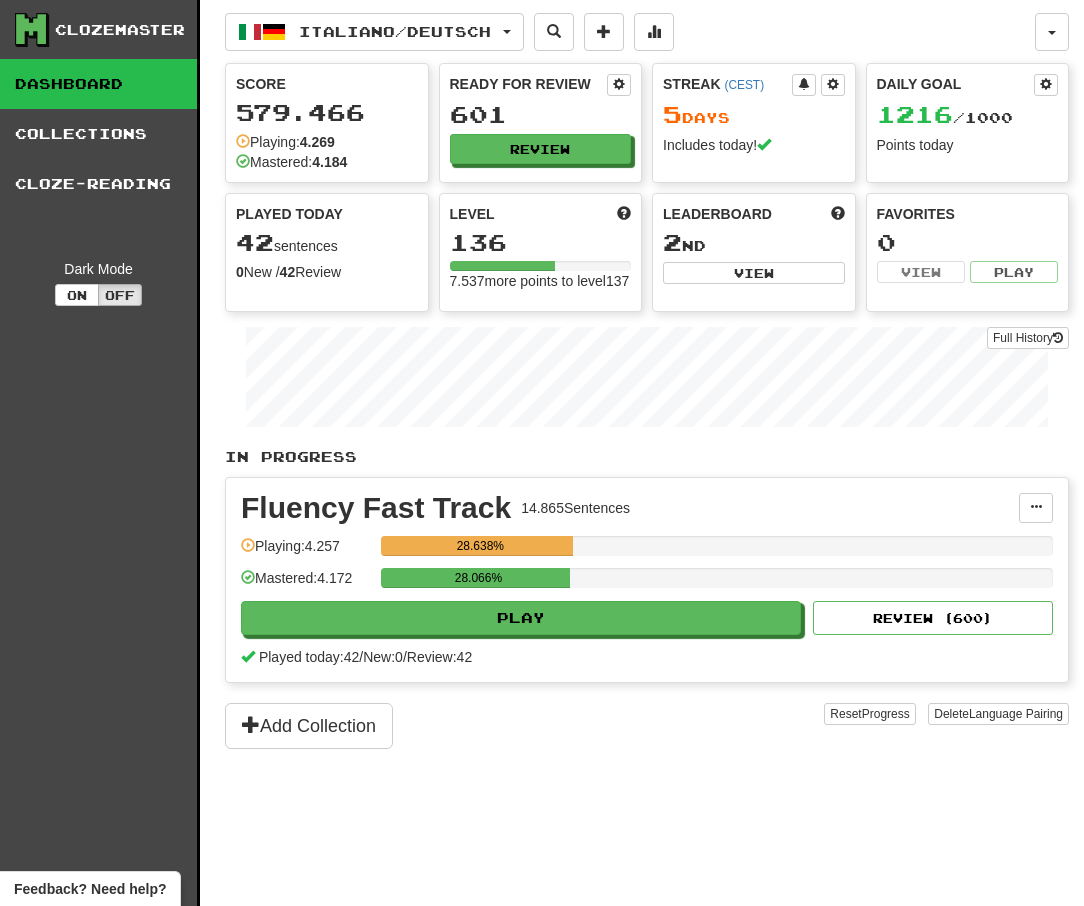 scroll, scrollTop: 0, scrollLeft: 0, axis: both 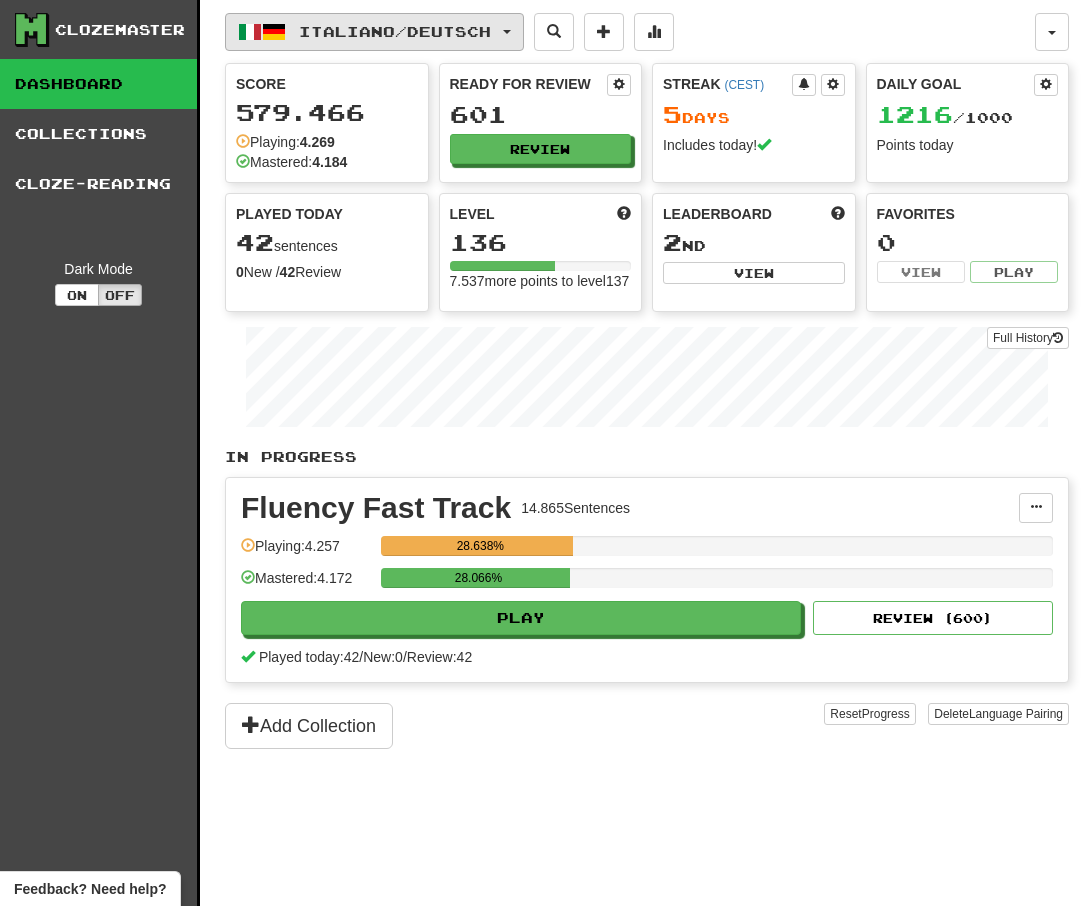 click on "Italiano  /  Deutsch" at bounding box center [374, 32] 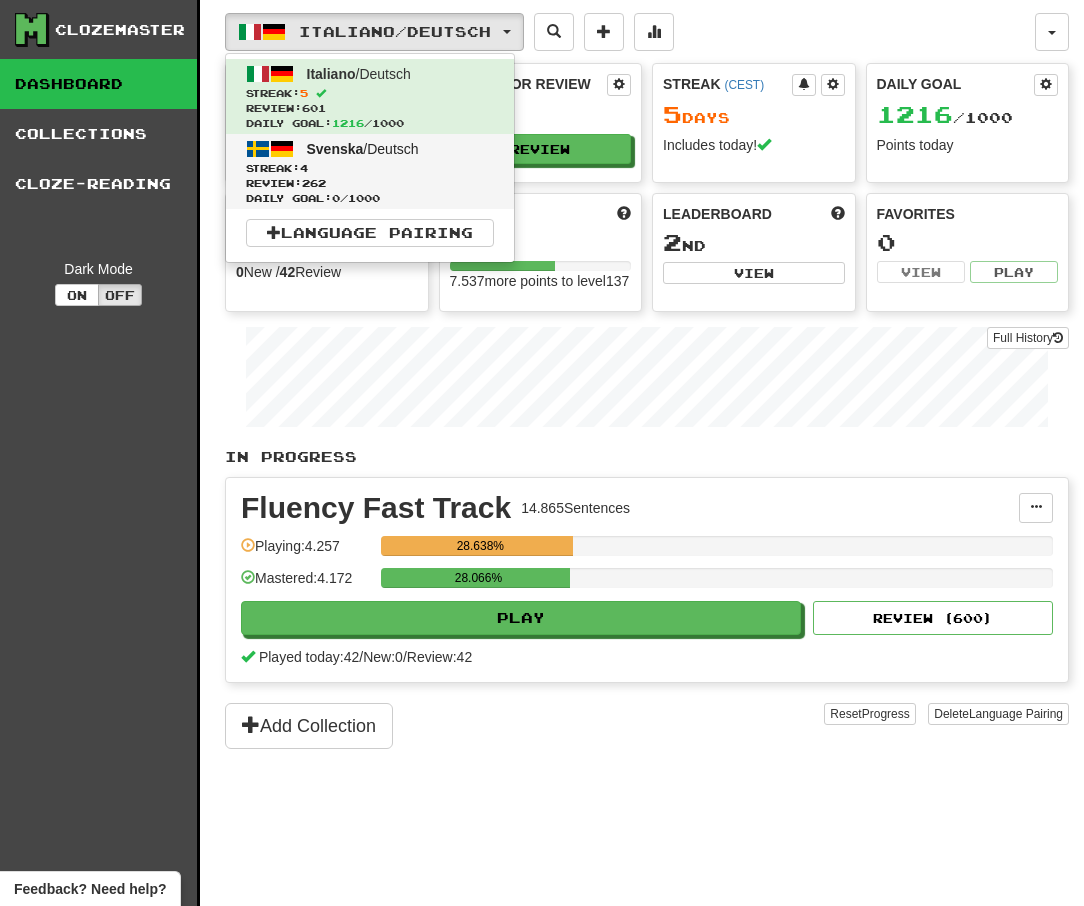 click on "Review:  262" at bounding box center [370, 183] 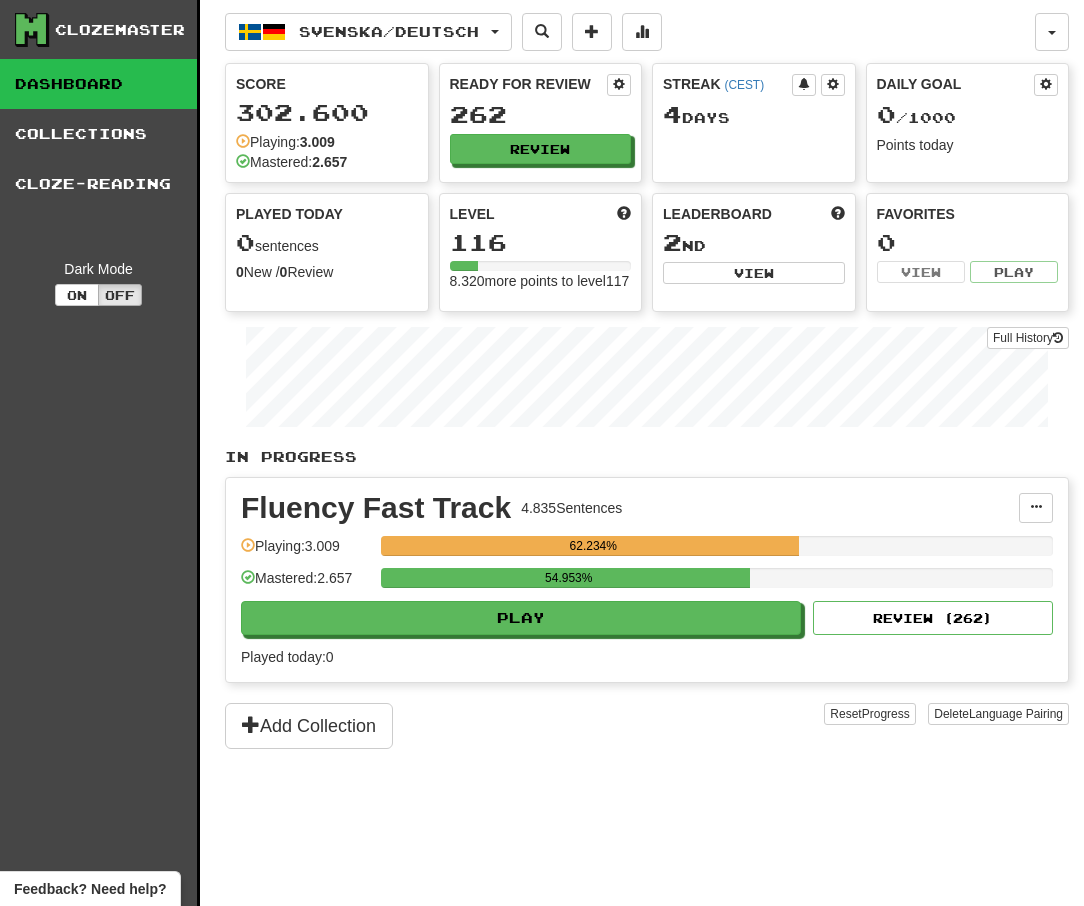 scroll, scrollTop: 0, scrollLeft: 0, axis: both 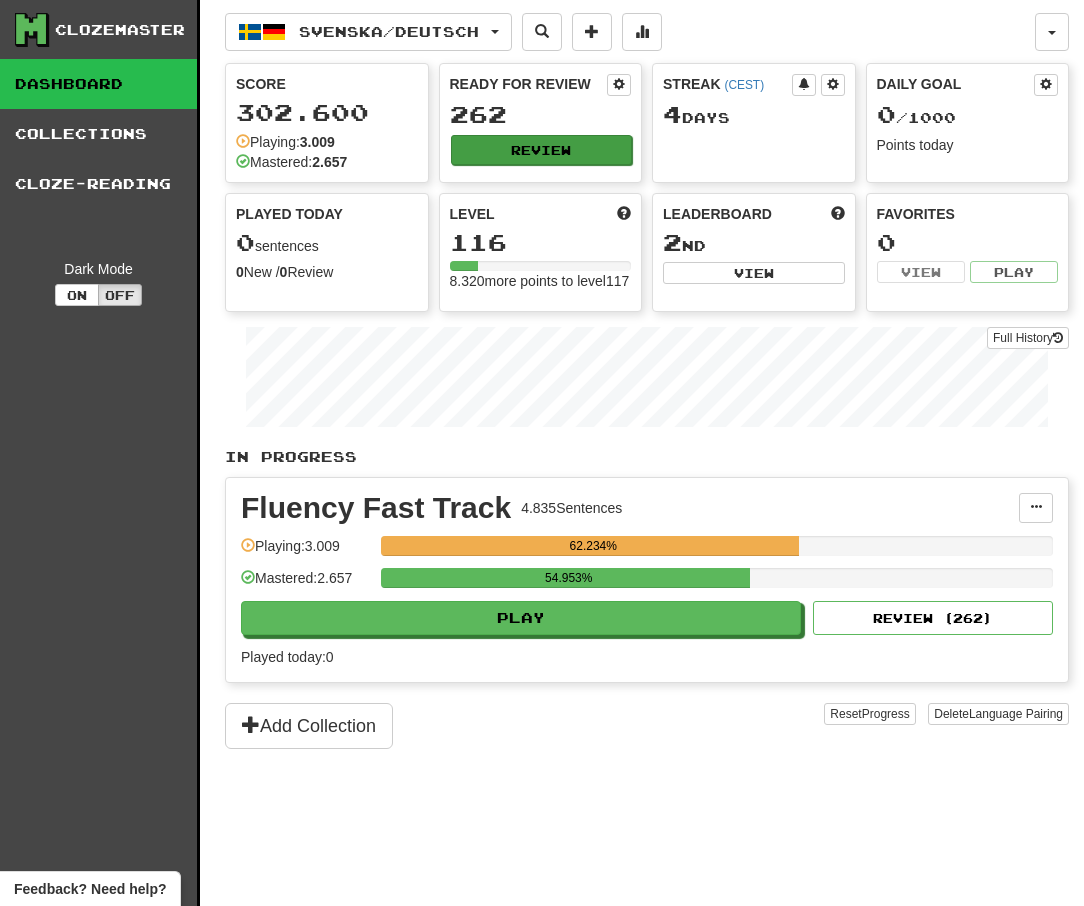 click on "Review" at bounding box center (542, 150) 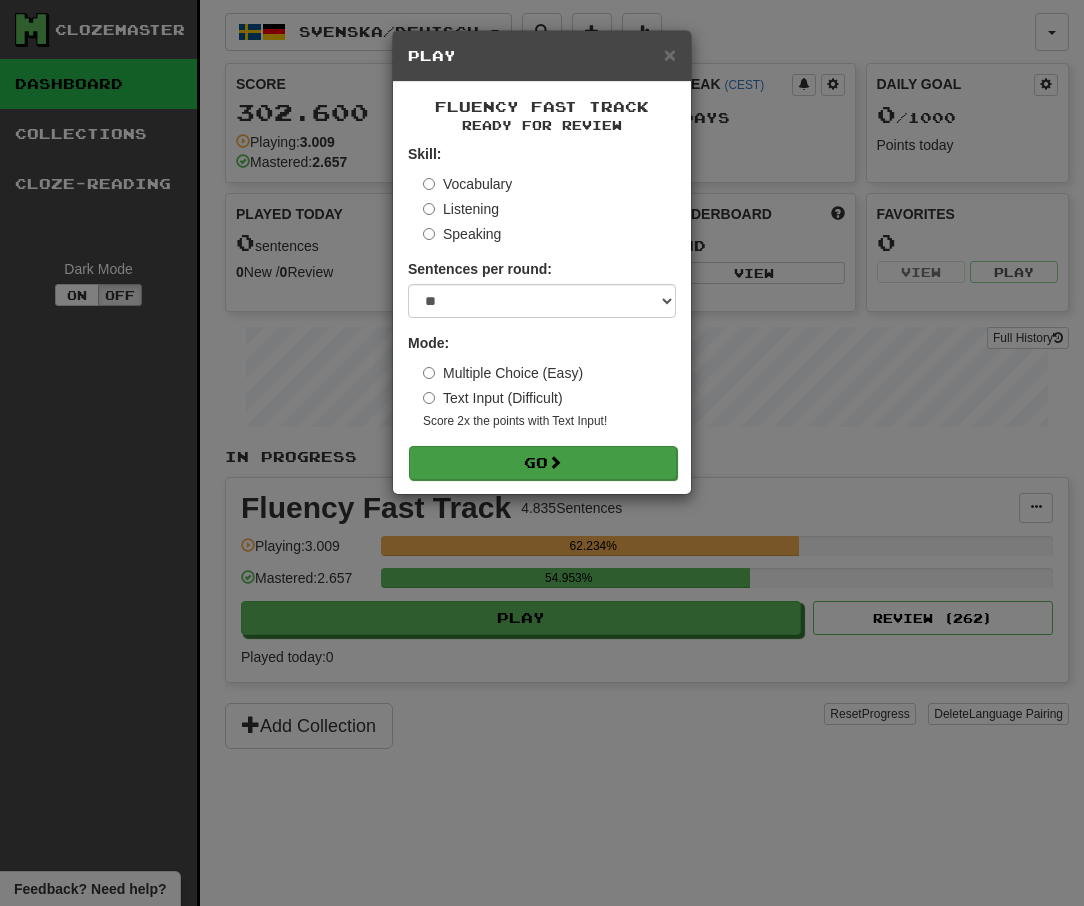 click on "Go" at bounding box center [543, 463] 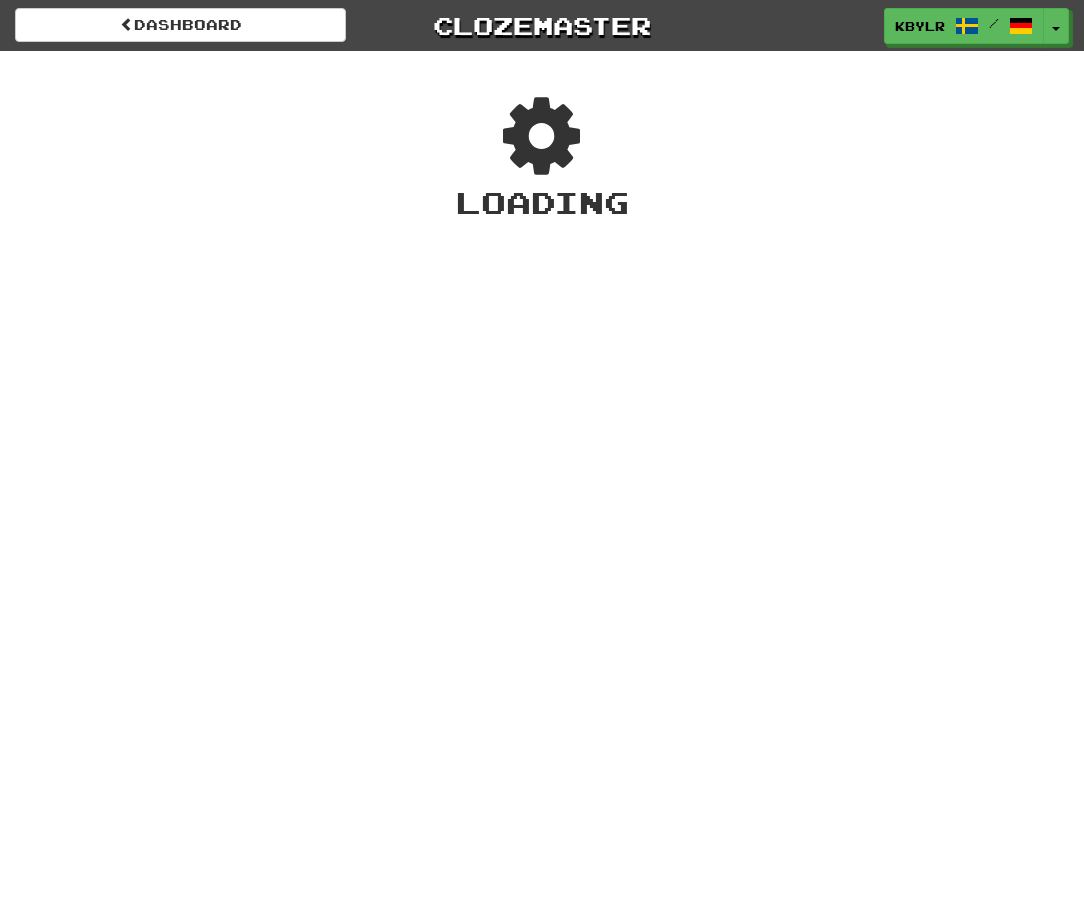 scroll, scrollTop: 0, scrollLeft: 0, axis: both 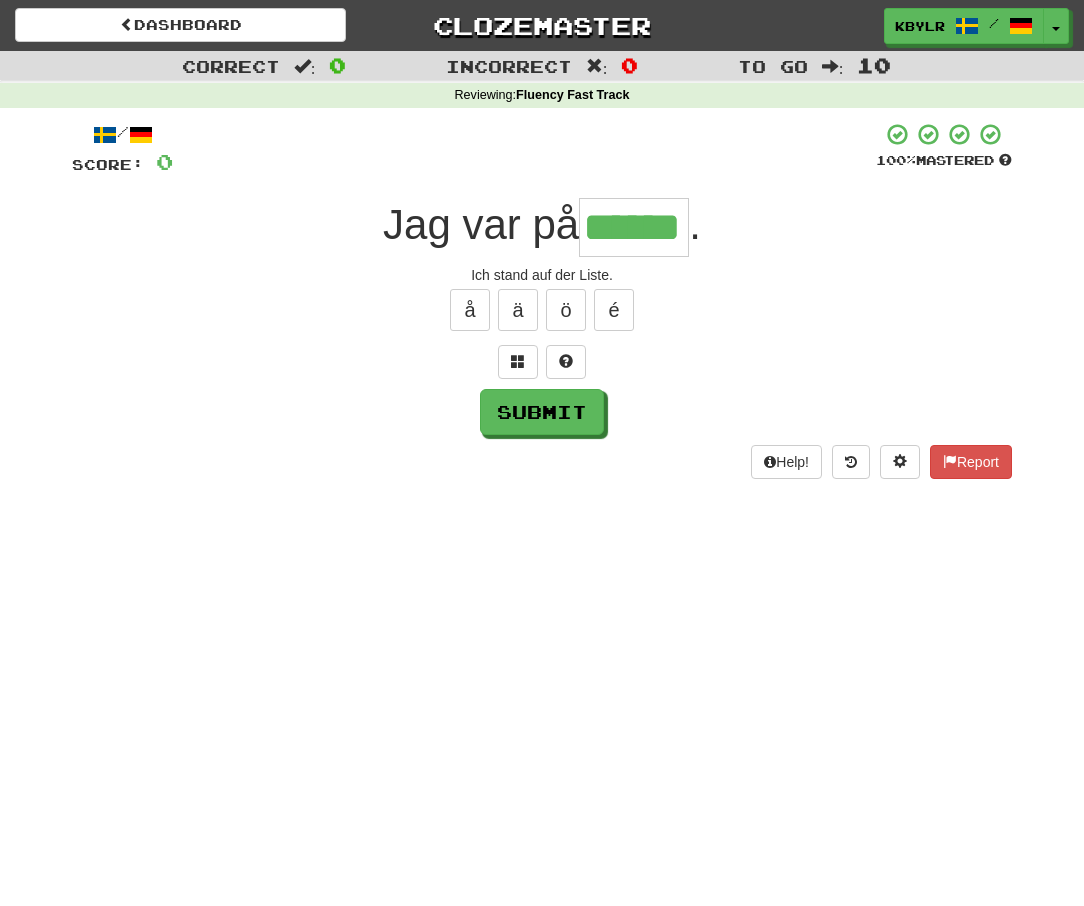 type on "******" 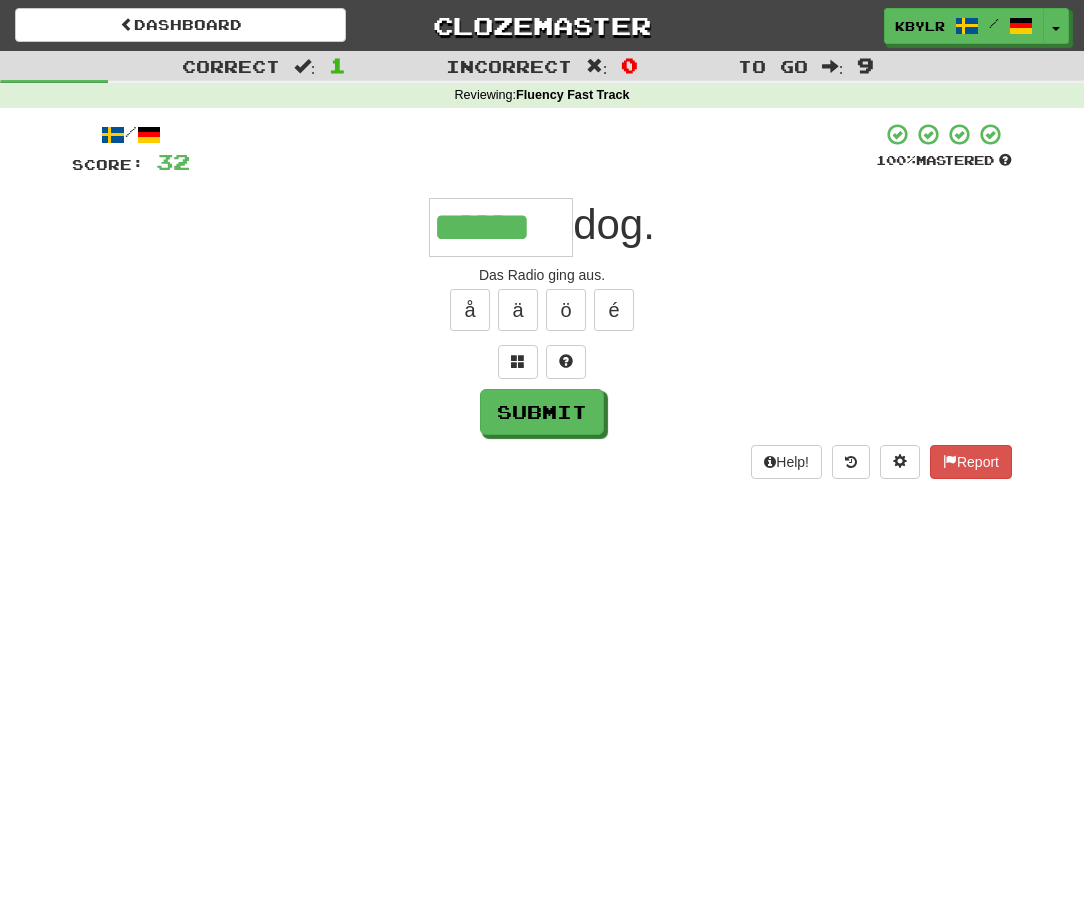 type on "******" 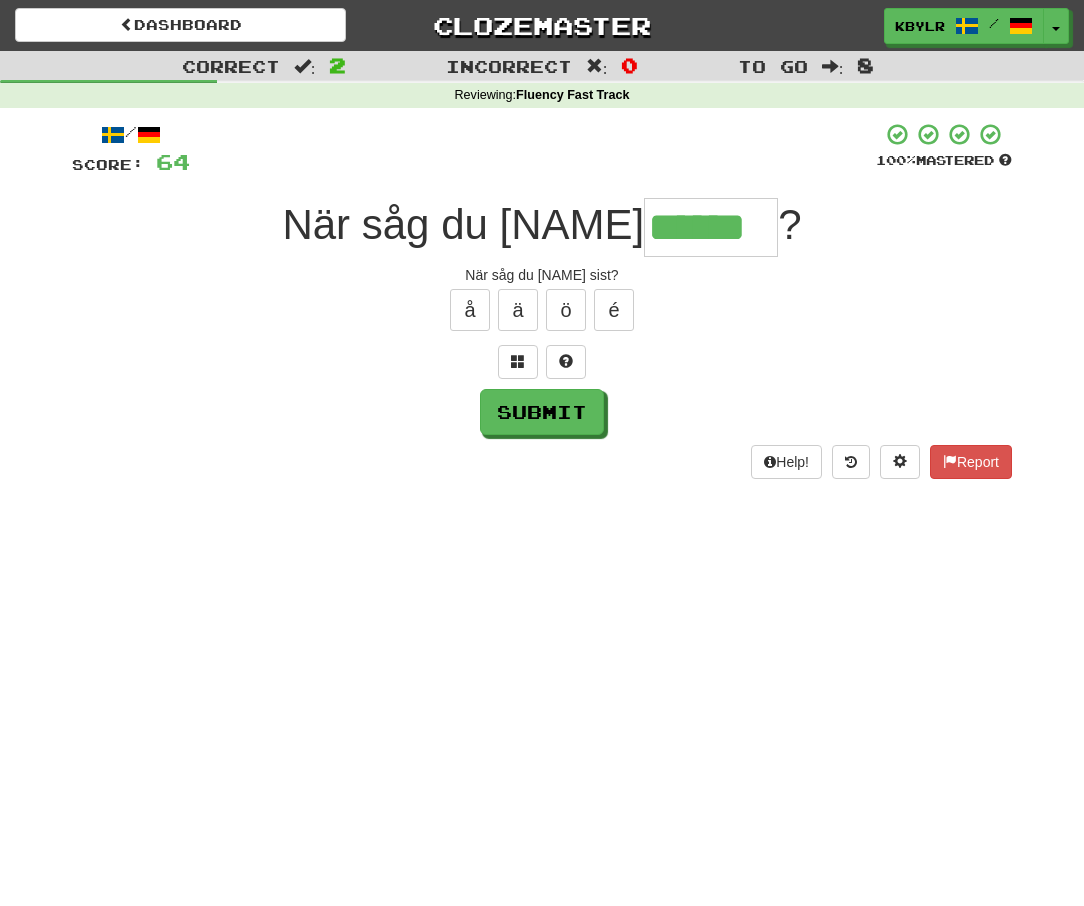 type on "******" 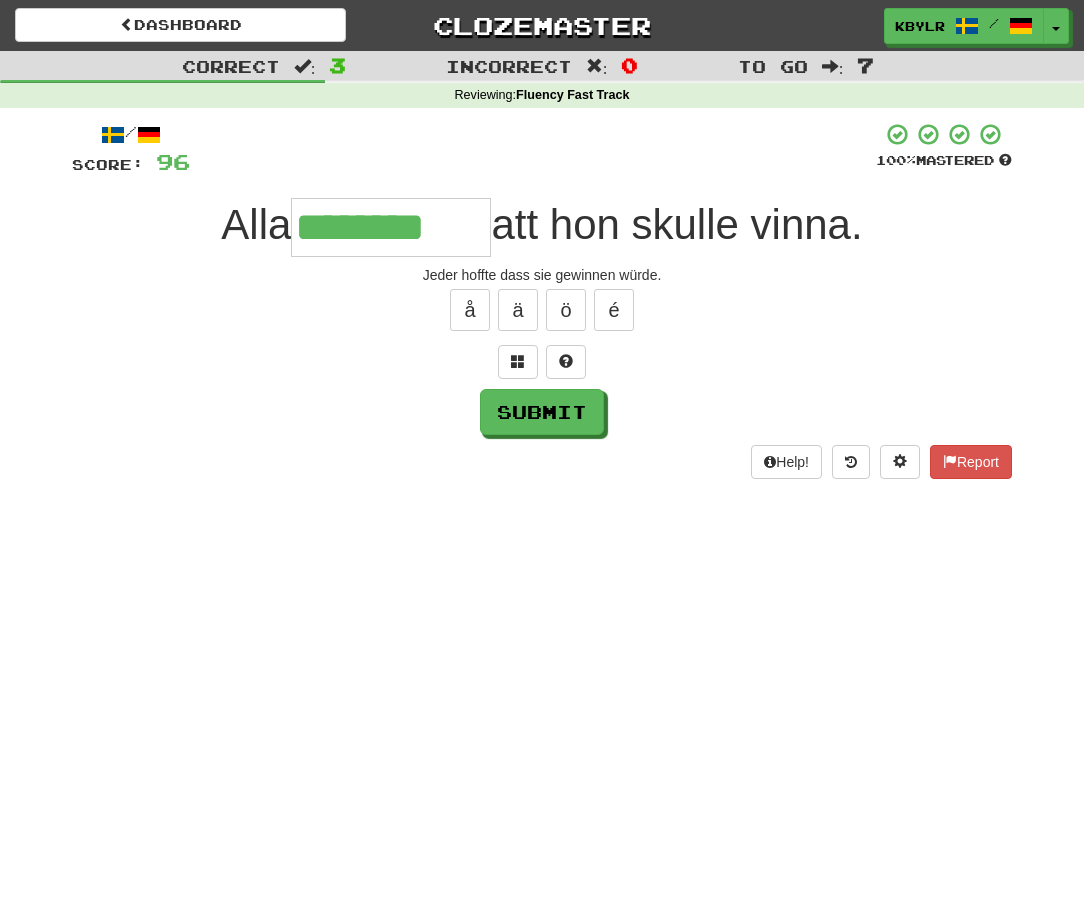 type on "********" 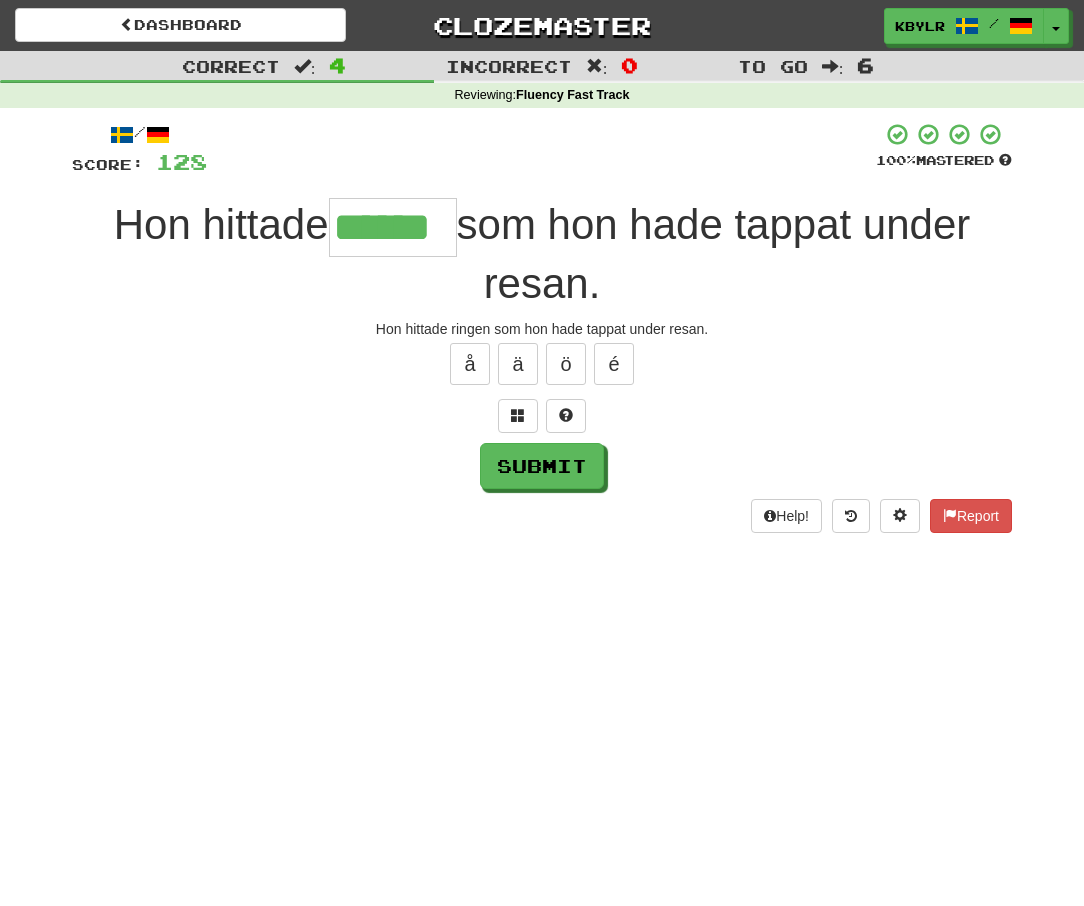 type on "******" 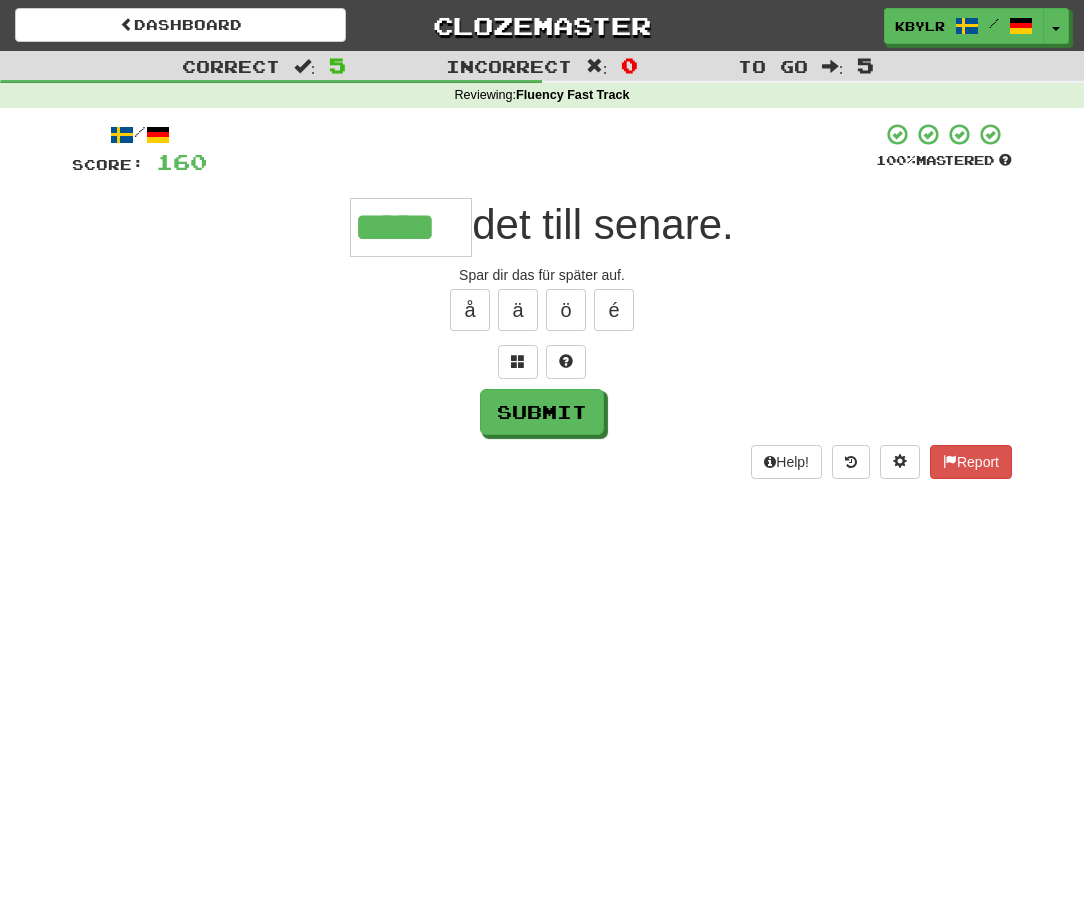 type on "*****" 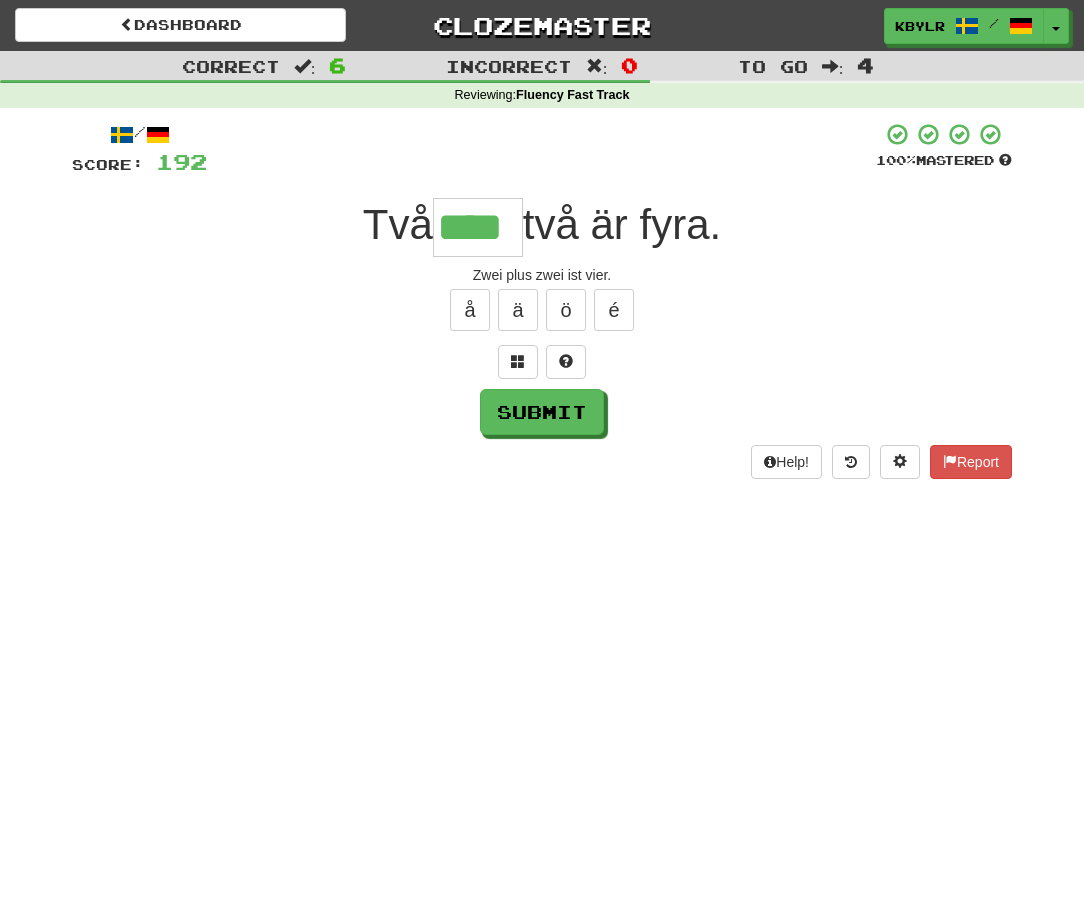 type on "****" 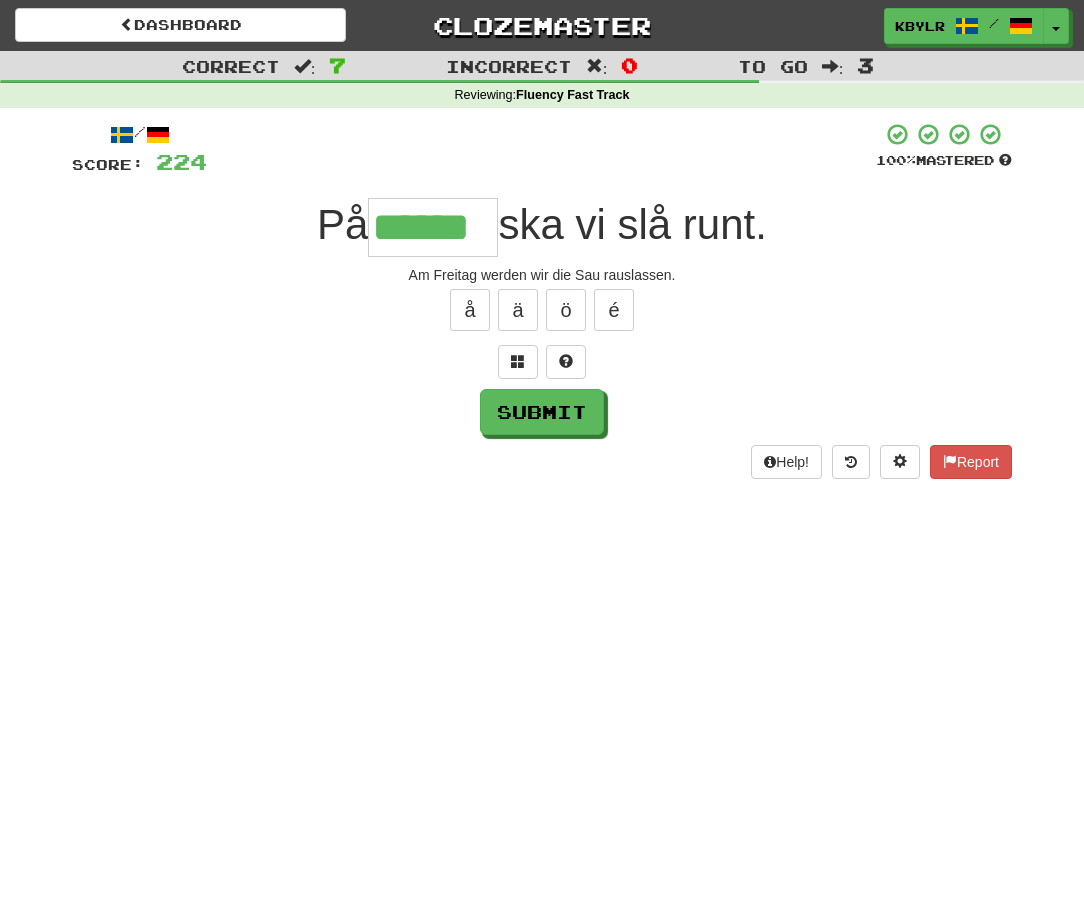 type on "******" 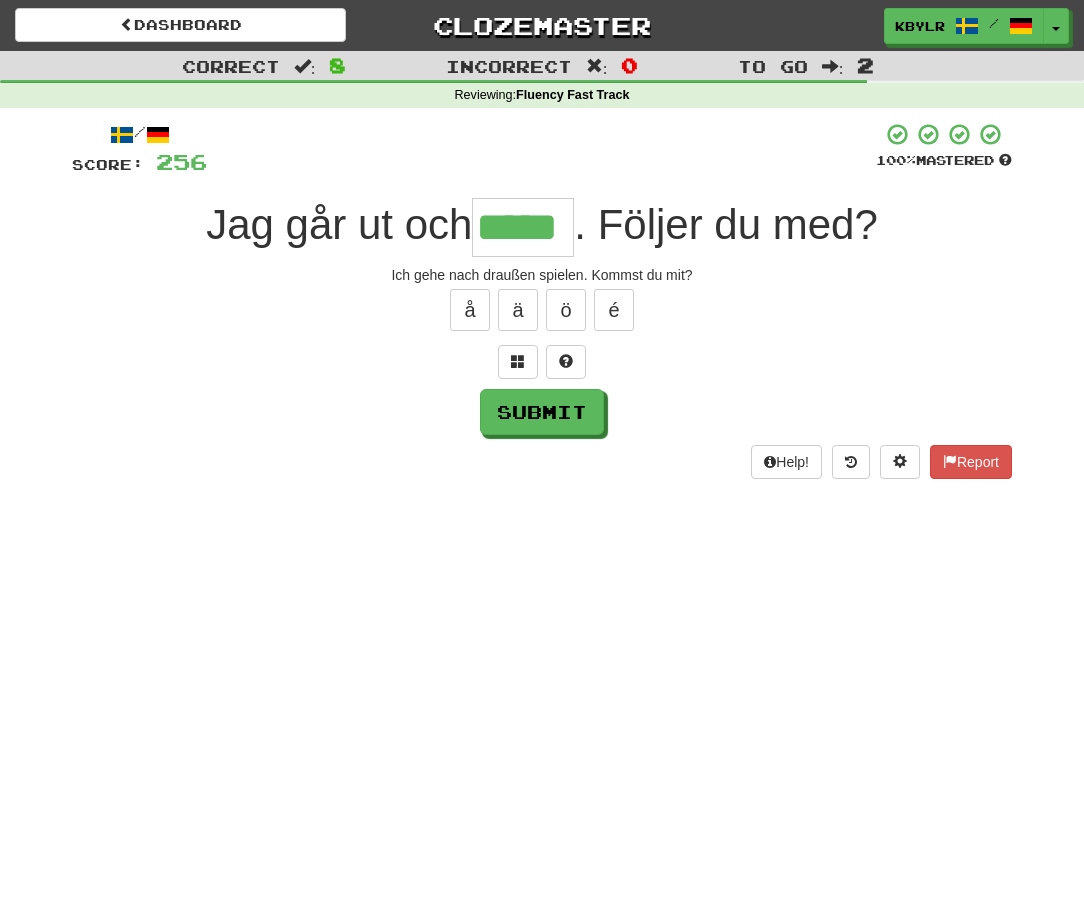 type on "*****" 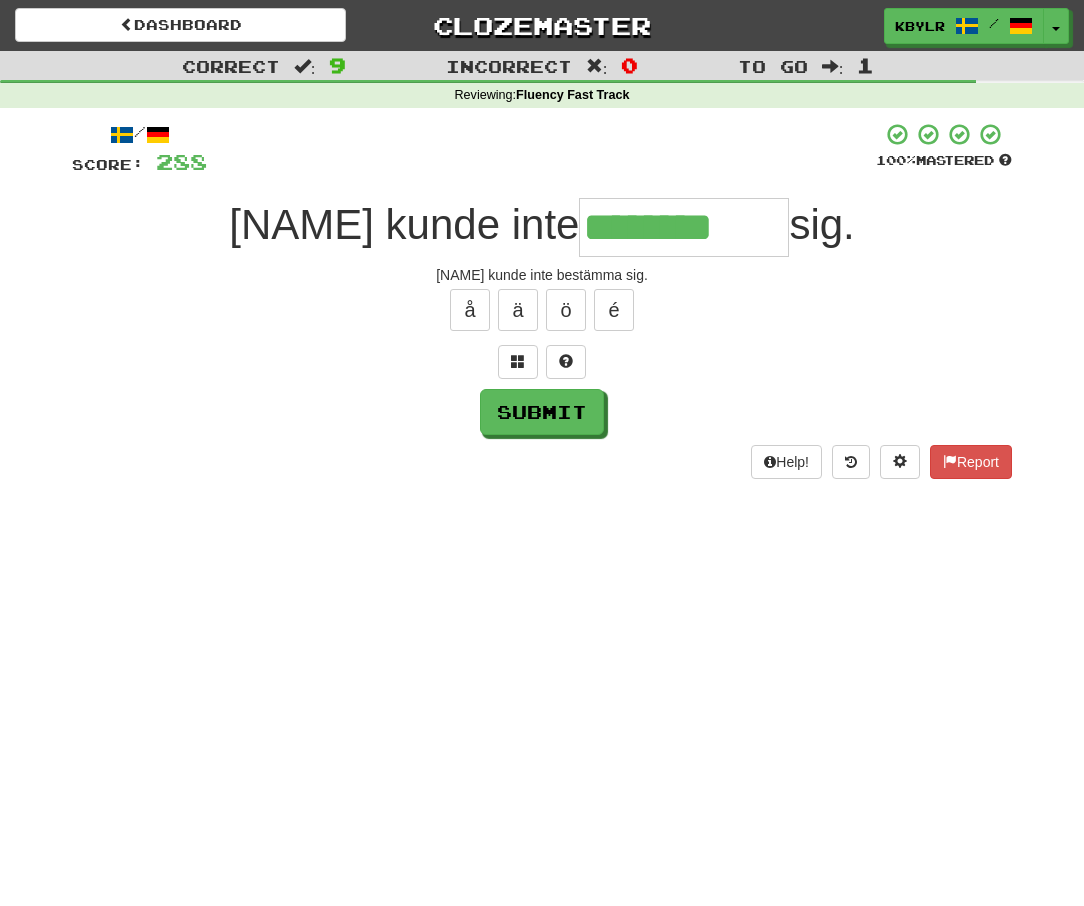 type on "********" 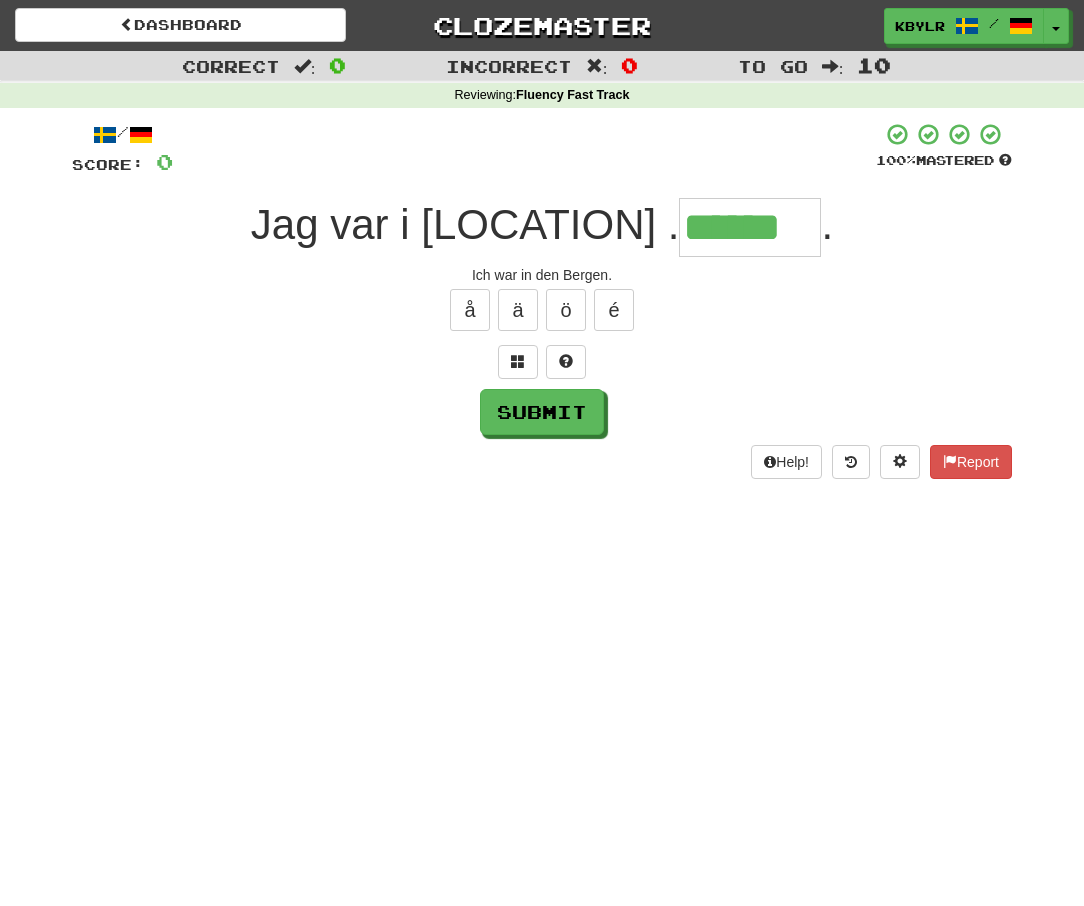type on "******" 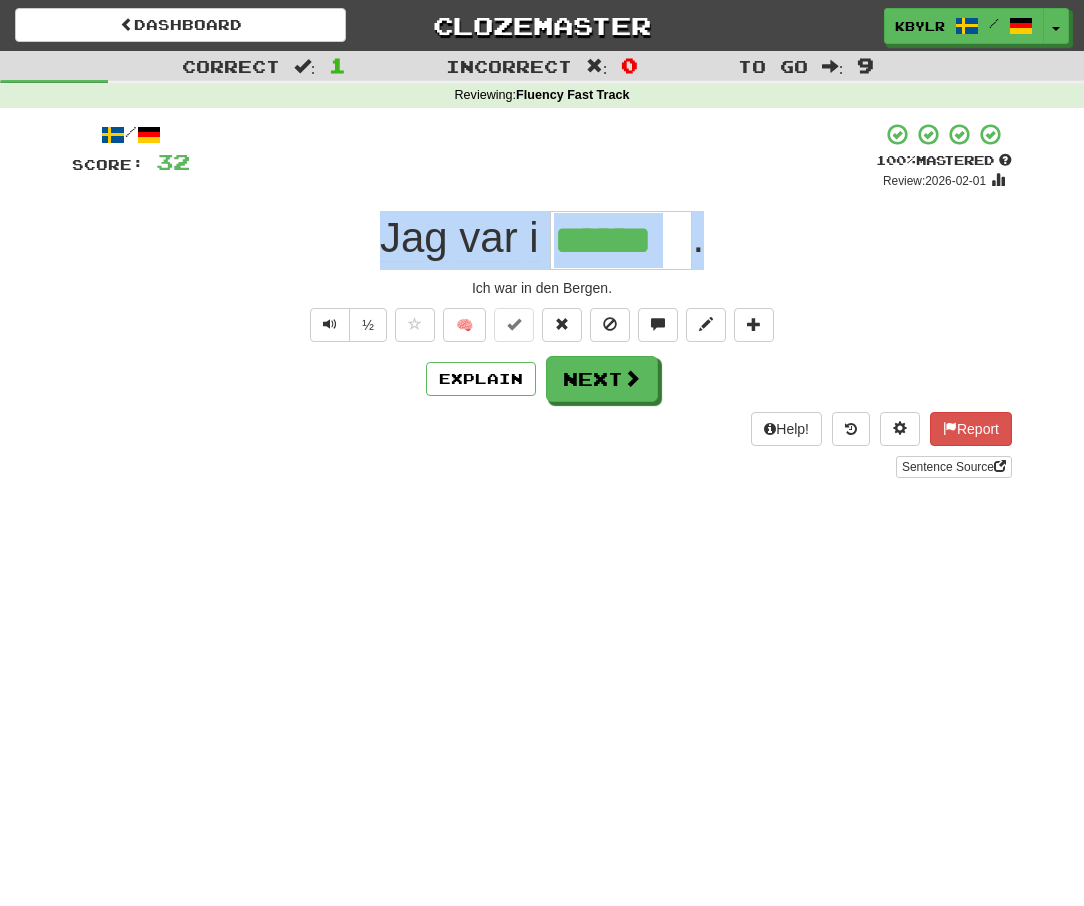 drag, startPoint x: 324, startPoint y: 254, endPoint x: 812, endPoint y: 254, distance: 488 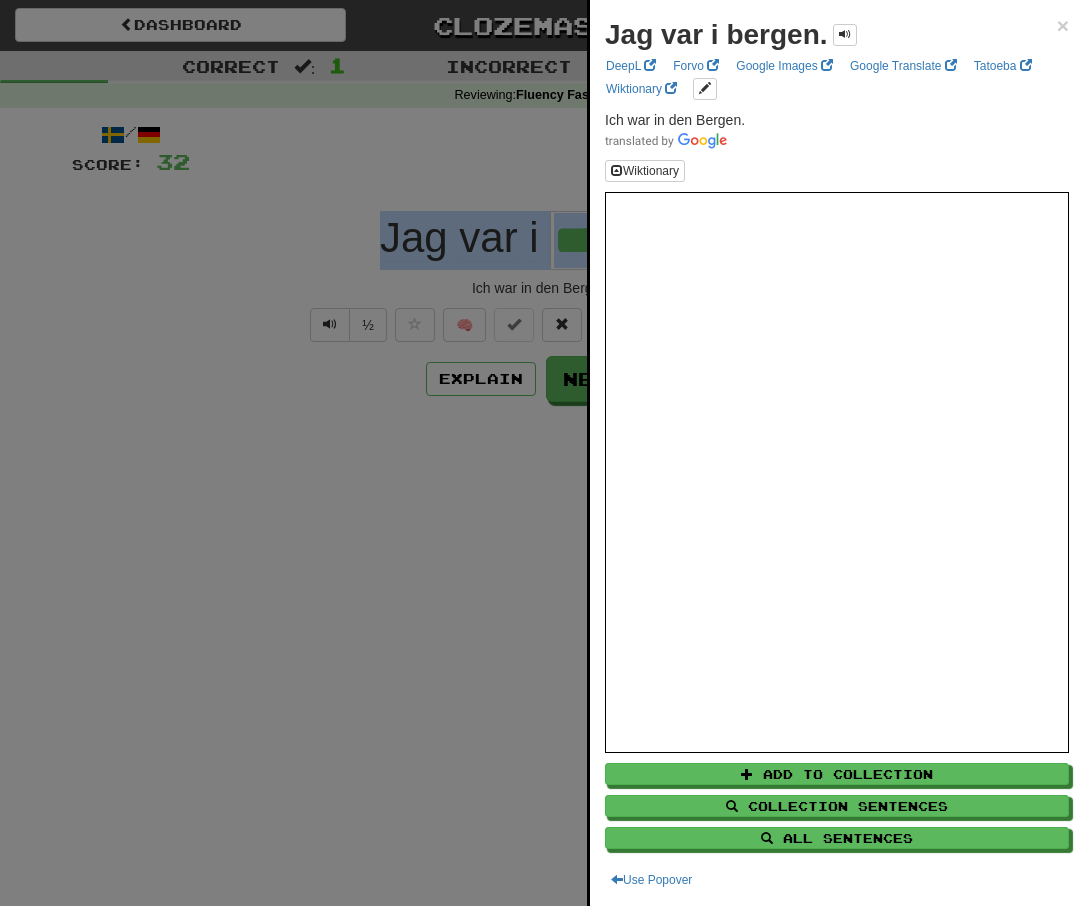 click at bounding box center (542, 453) 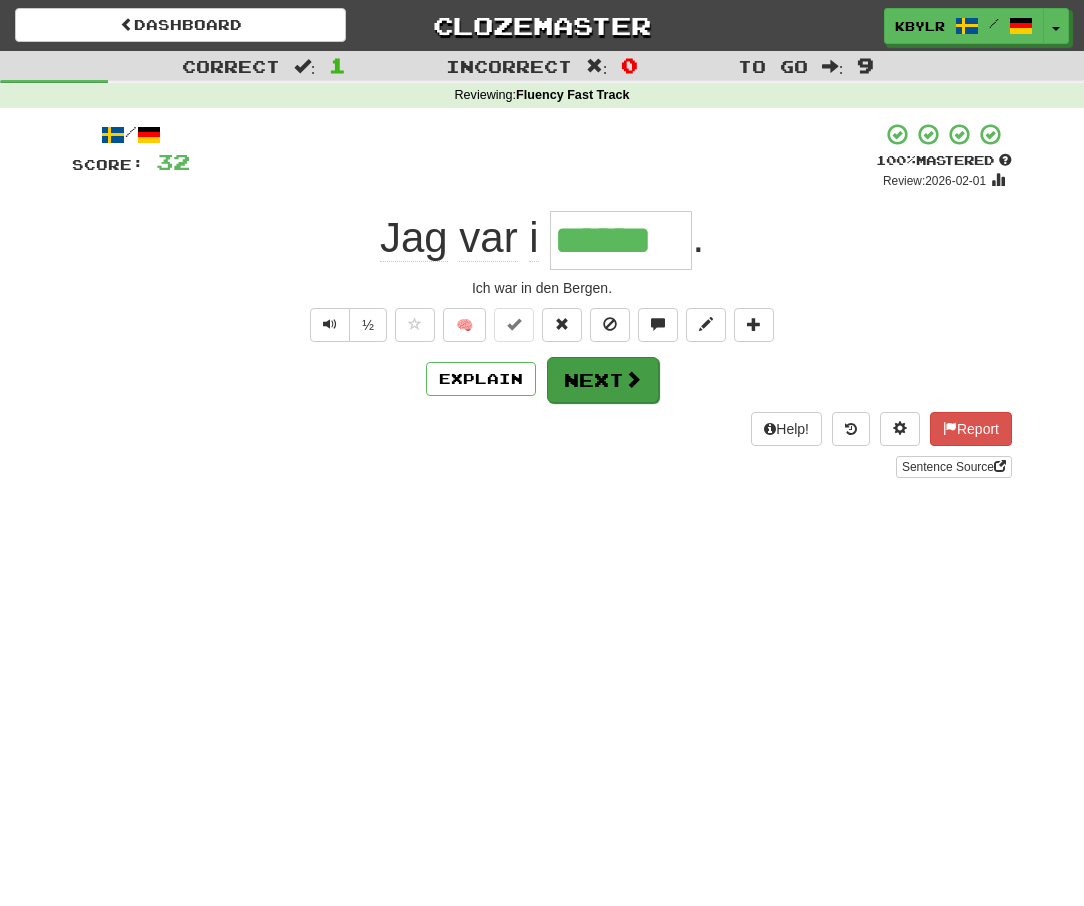 click on "Next" at bounding box center (603, 380) 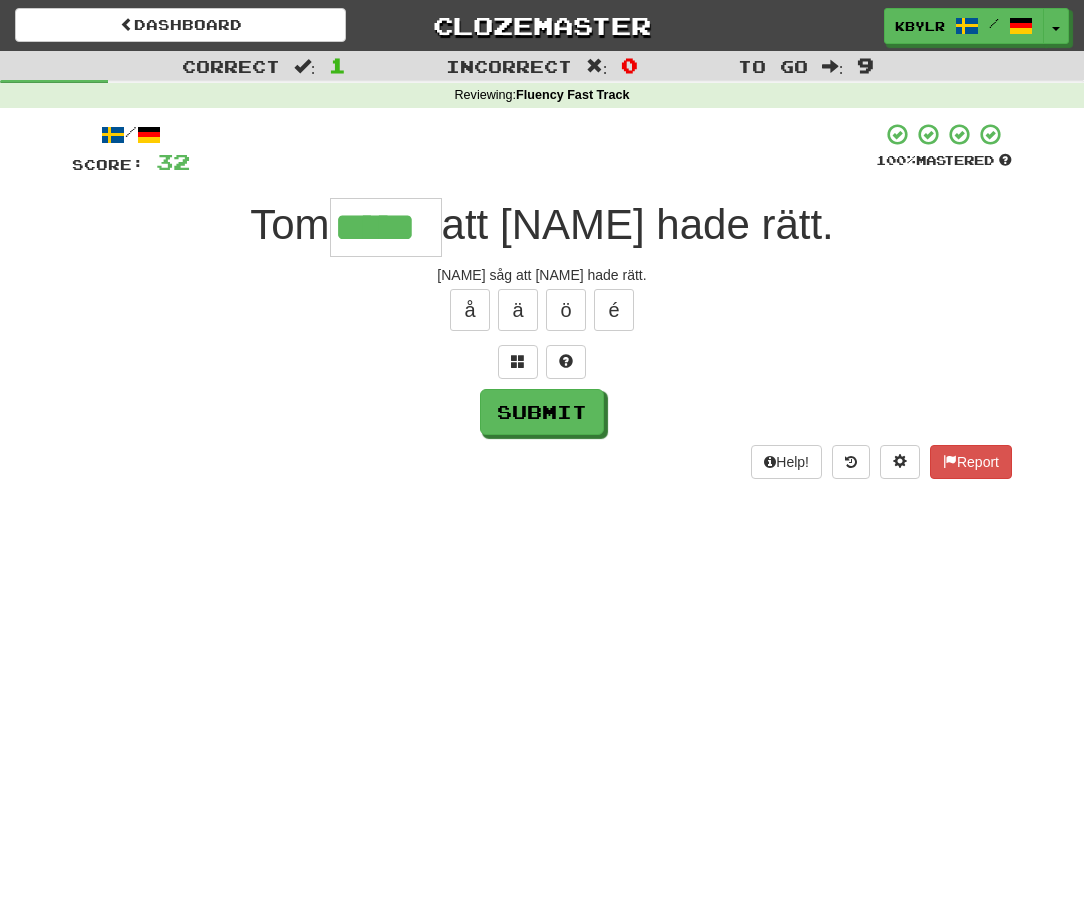 type on "*****" 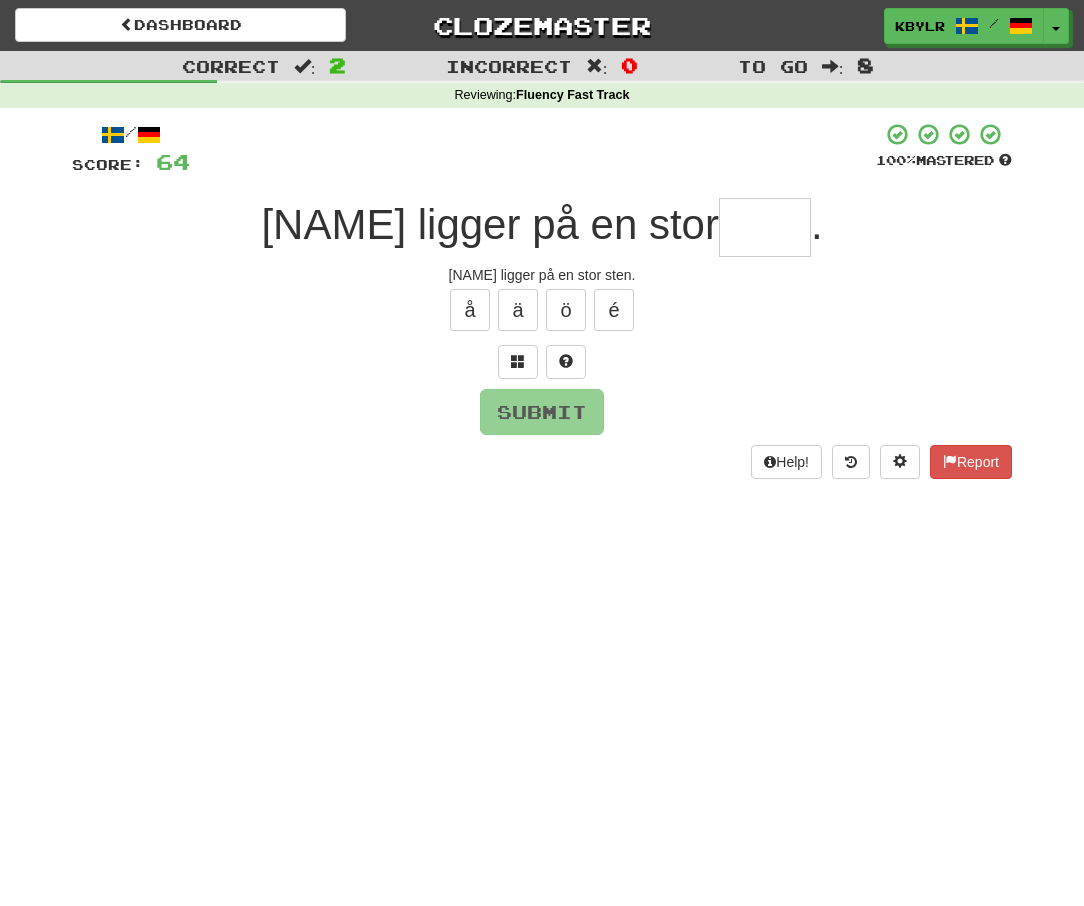 type on "*" 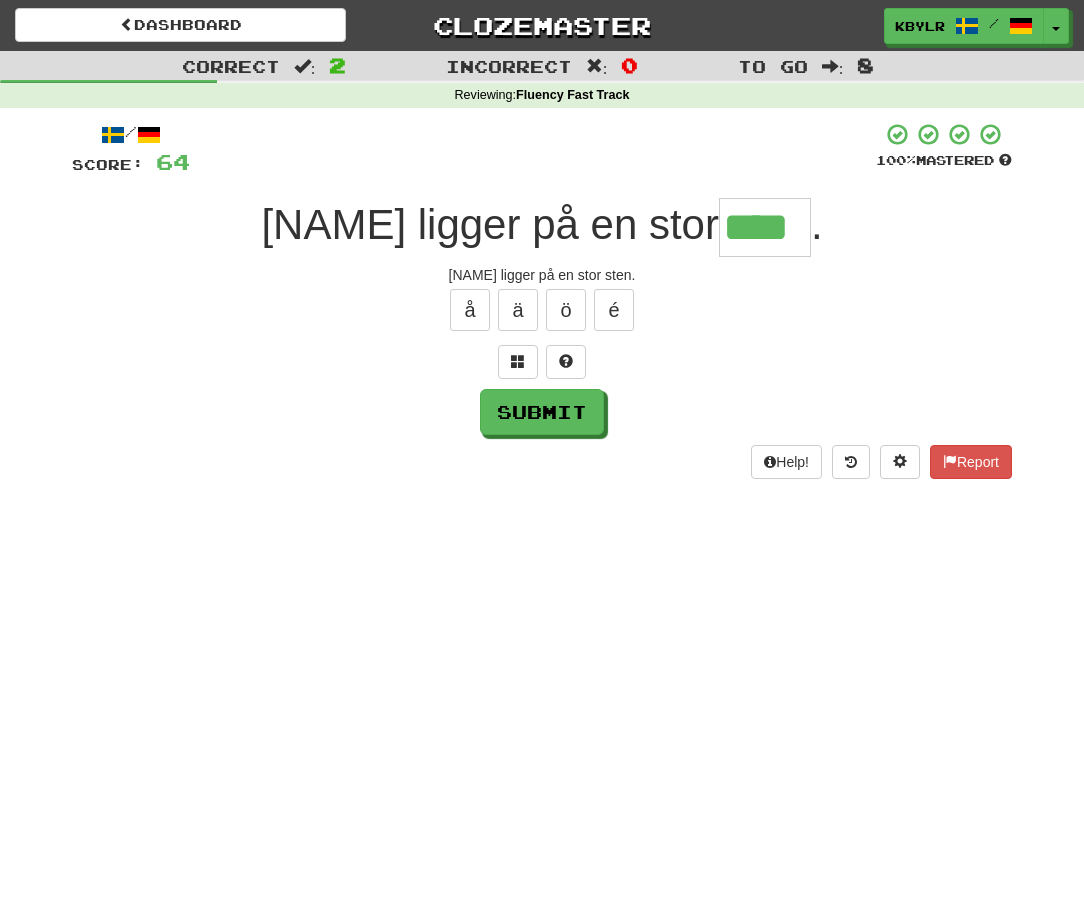 type on "****" 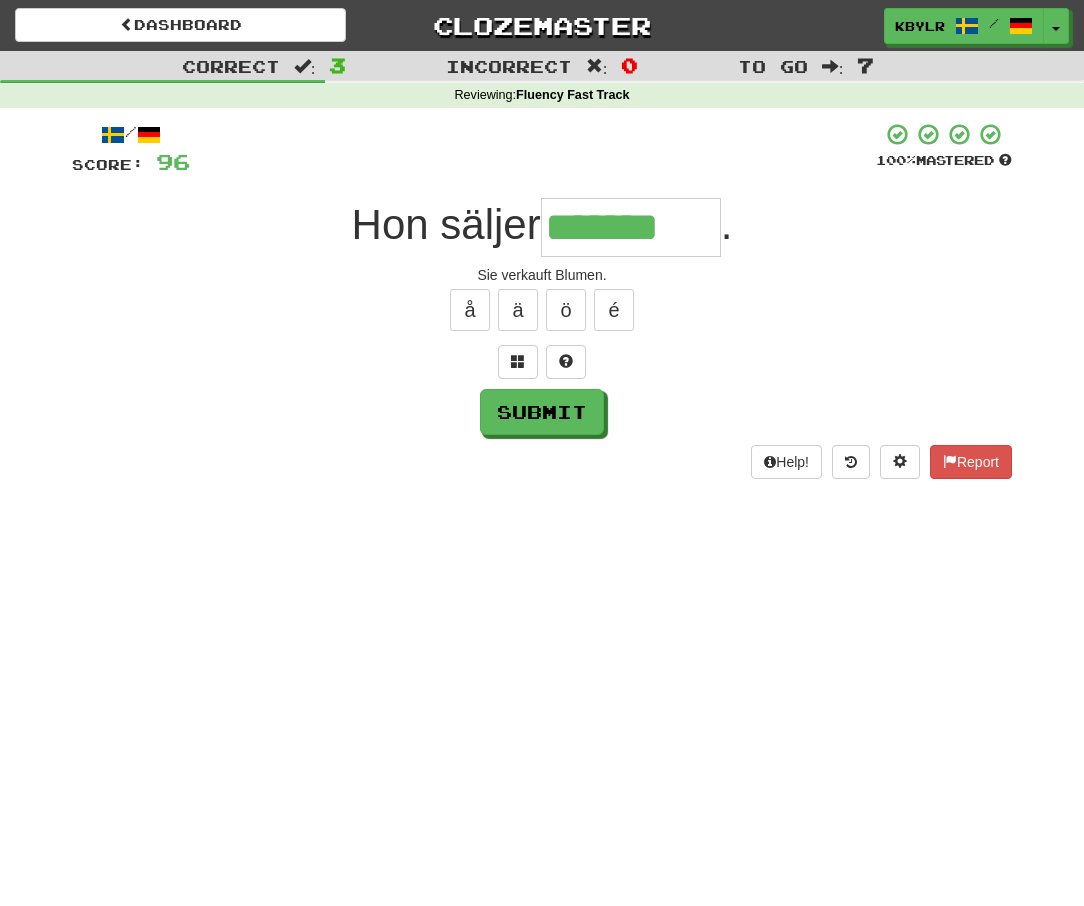 type on "*******" 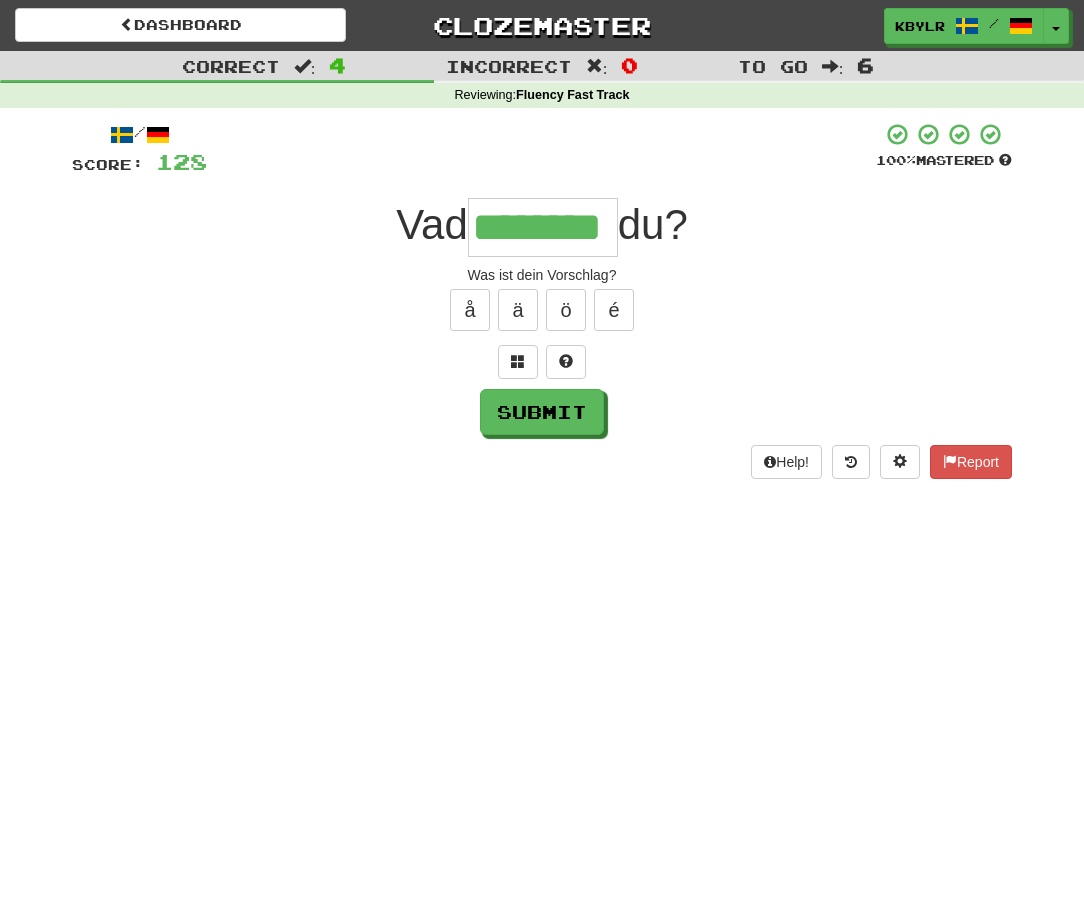 type on "********" 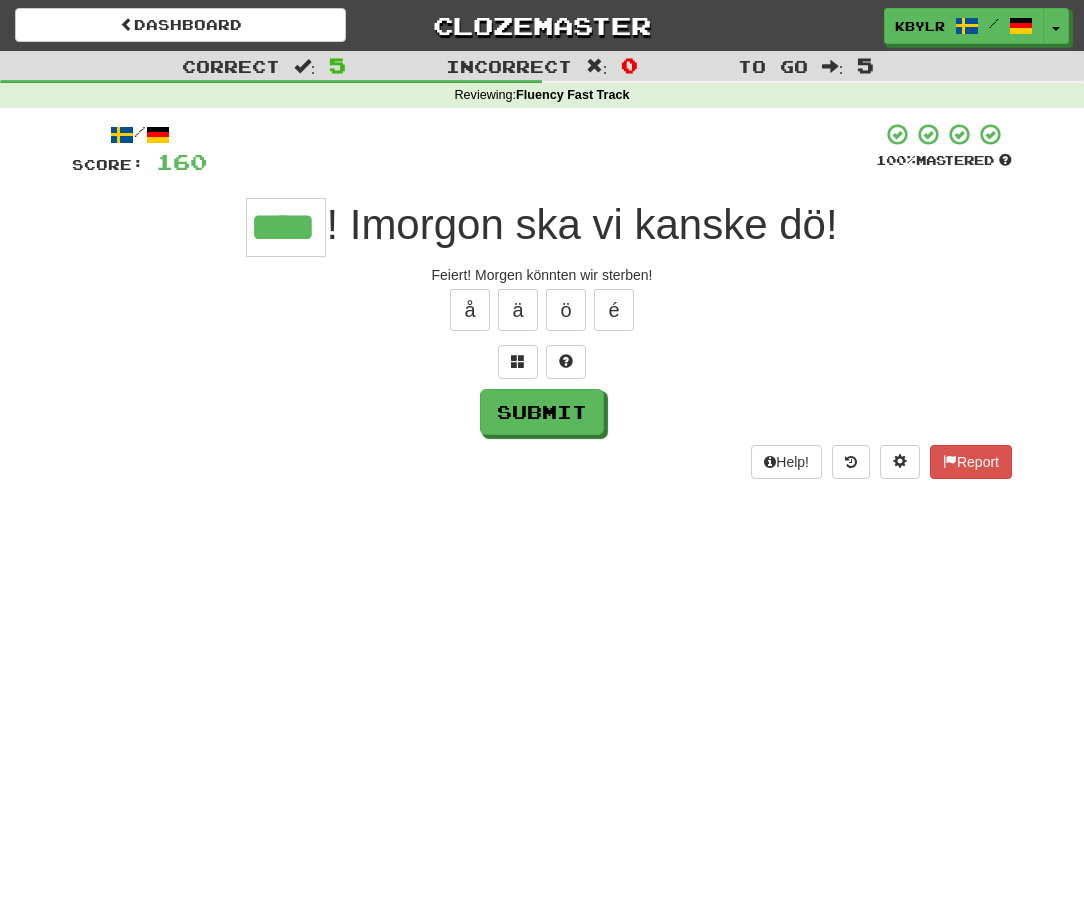 type on "****" 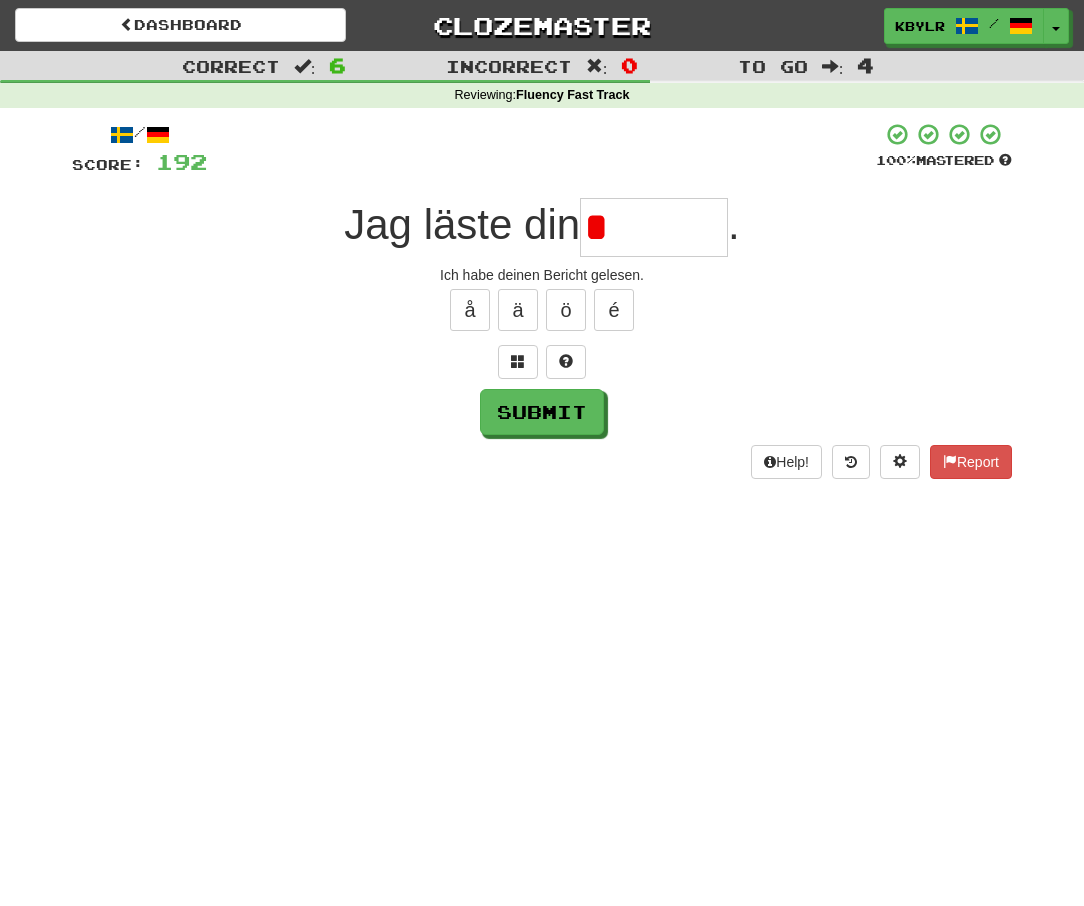type on "**" 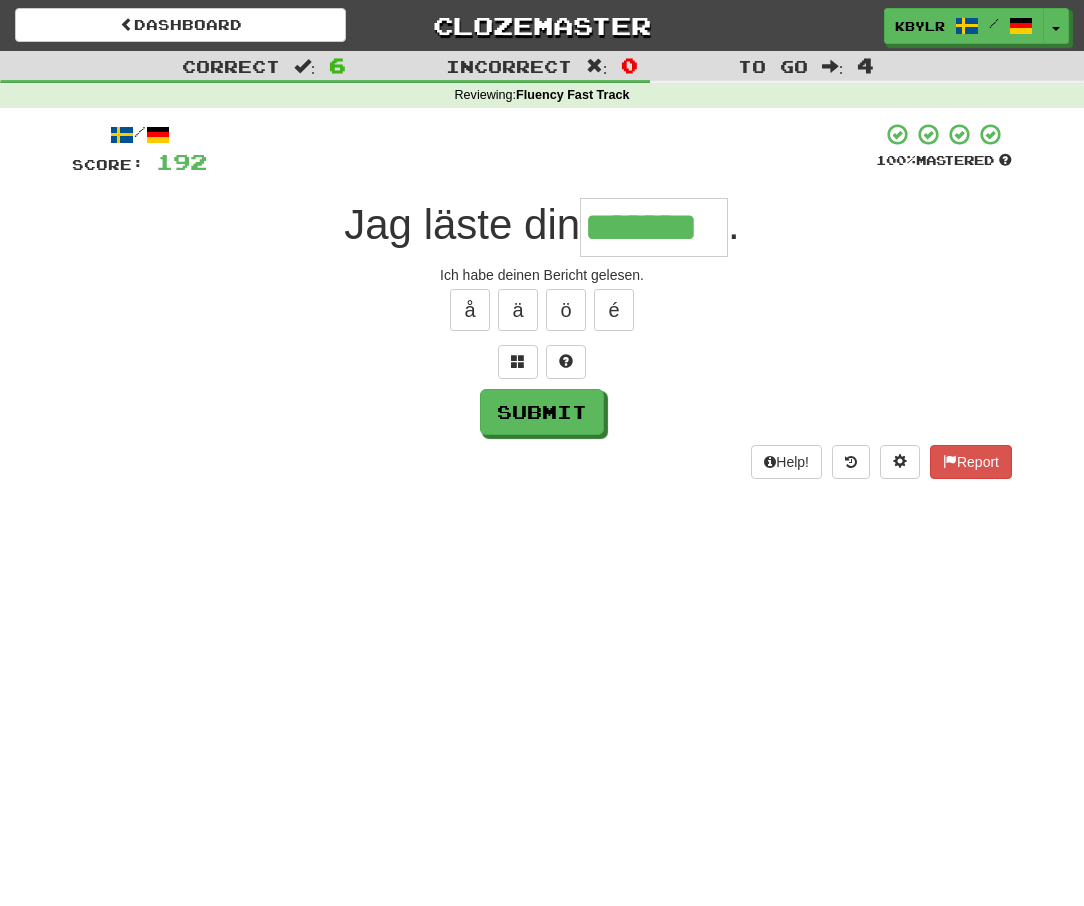 type on "*******" 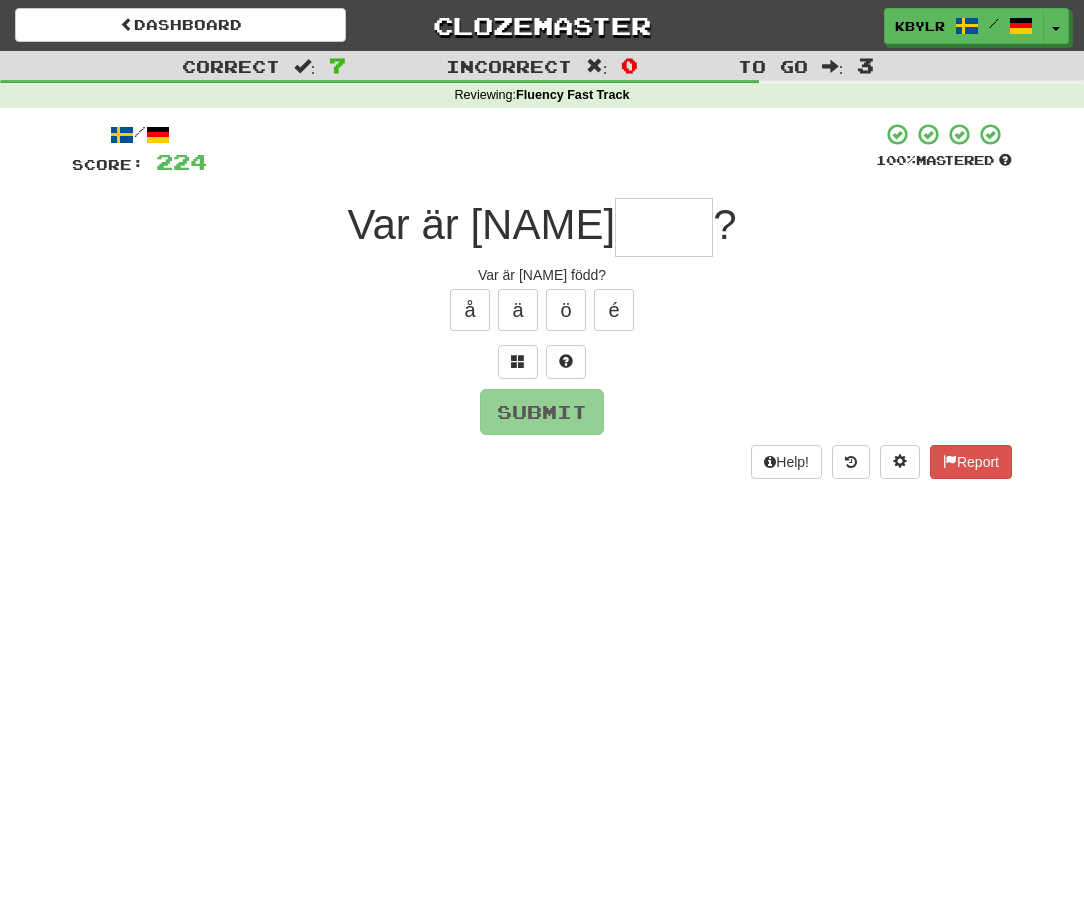 type on "*" 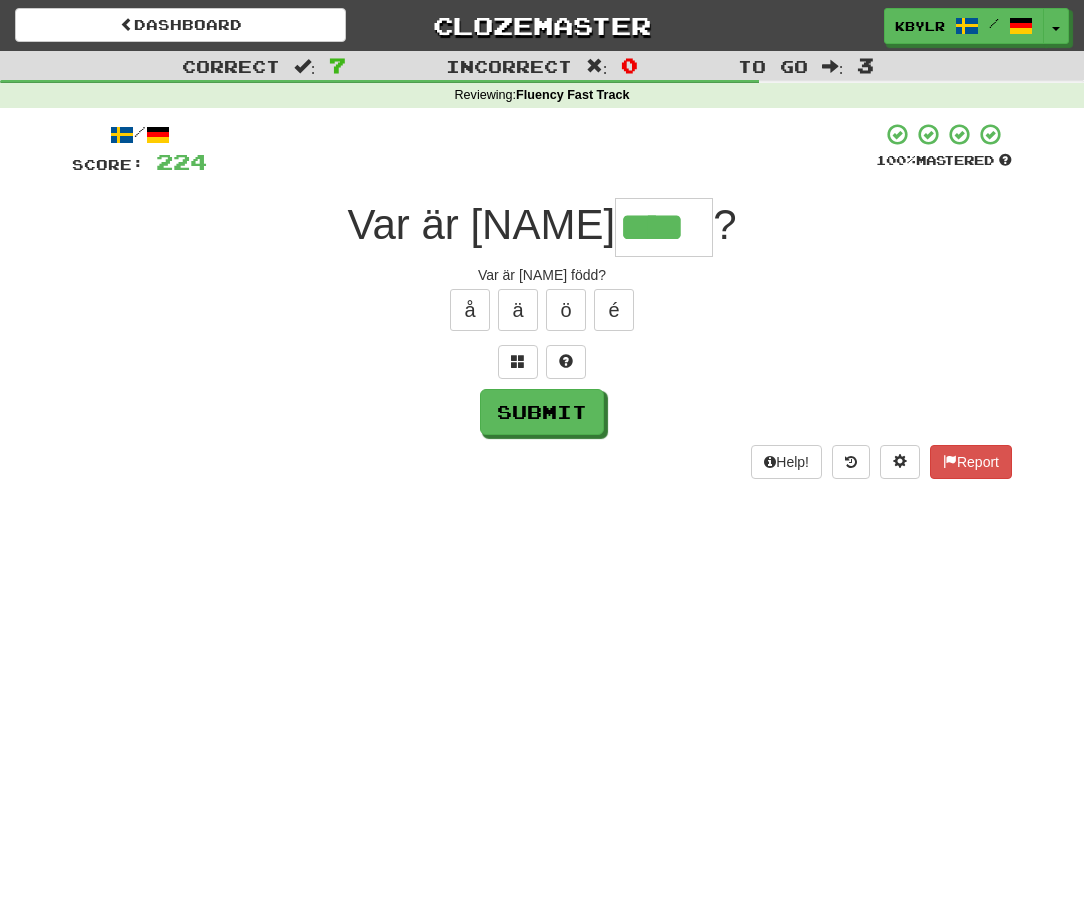 type on "****" 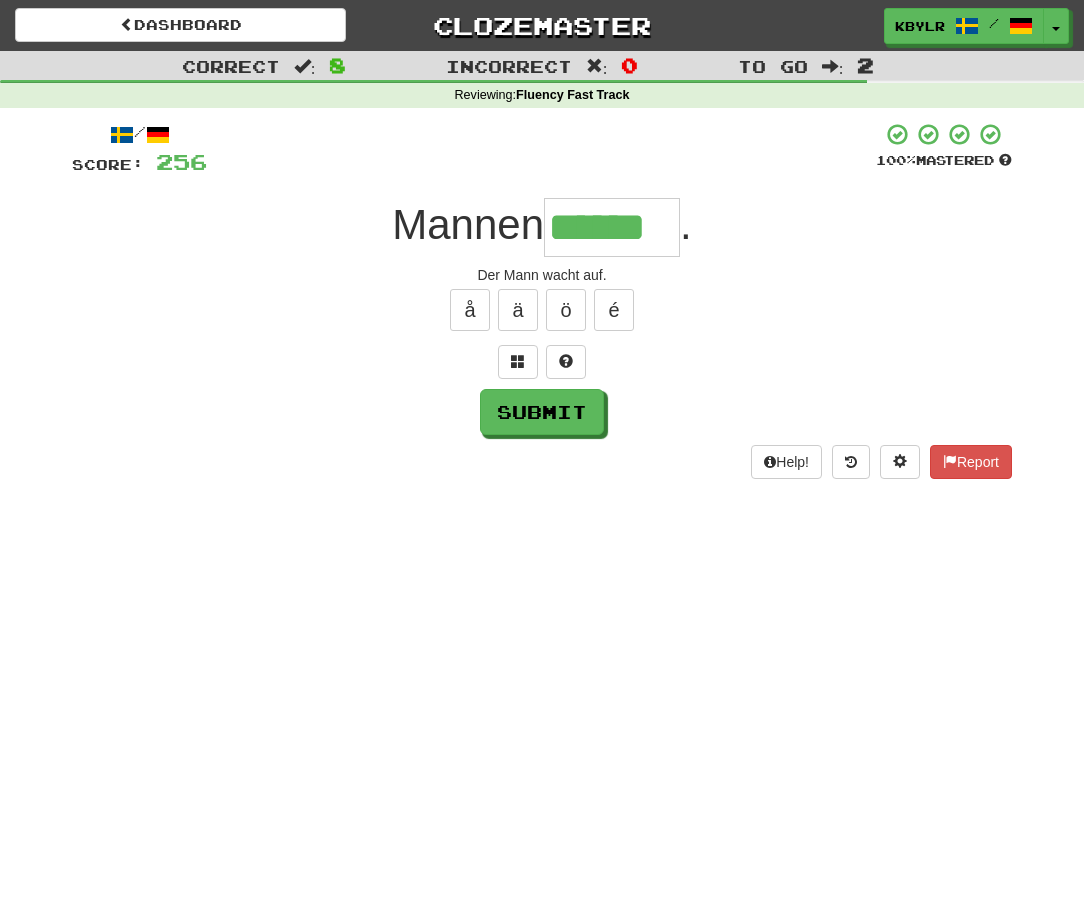 type on "******" 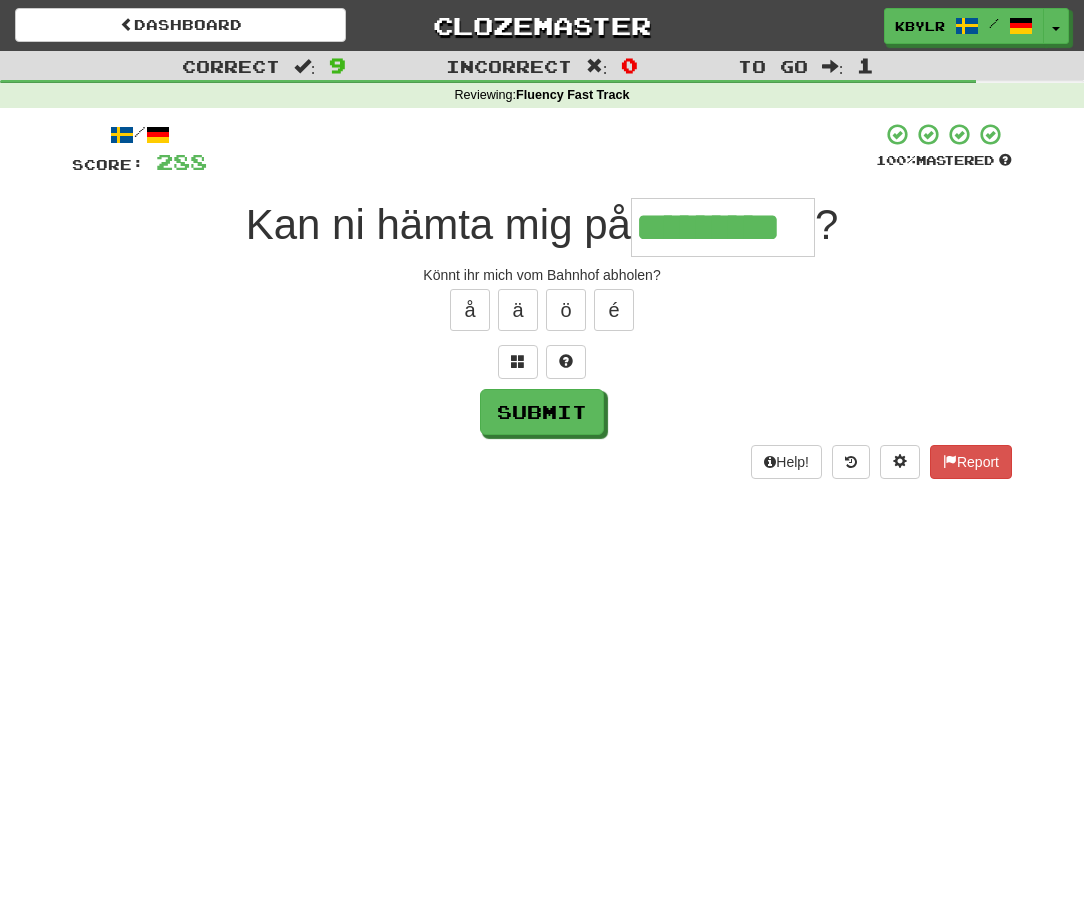 type on "*********" 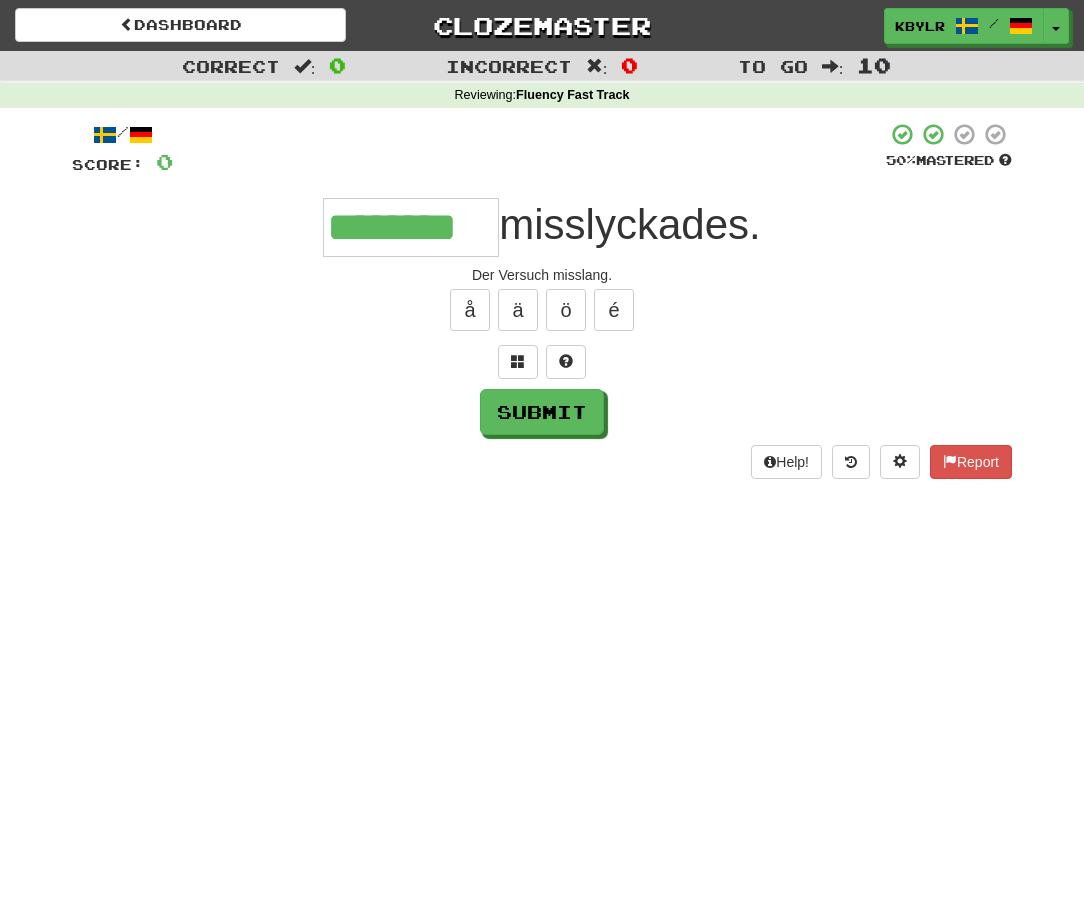 type on "********" 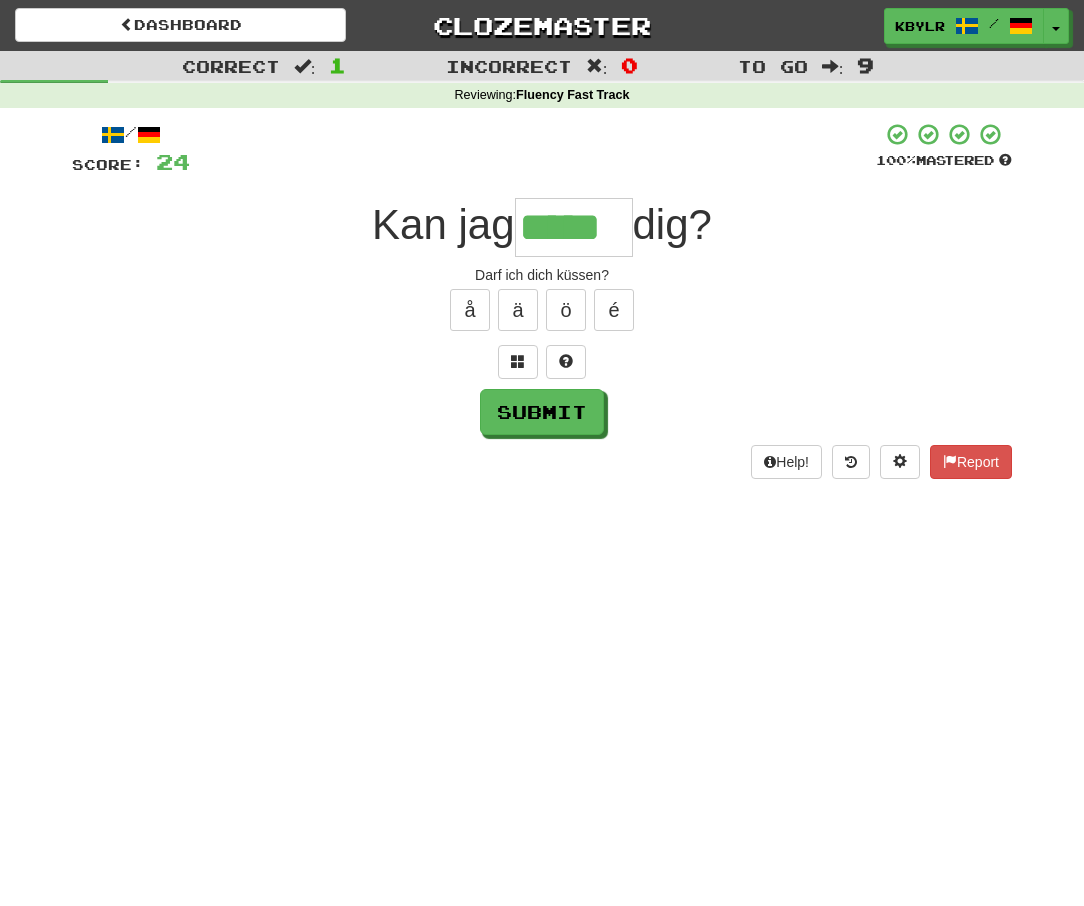 type on "*****" 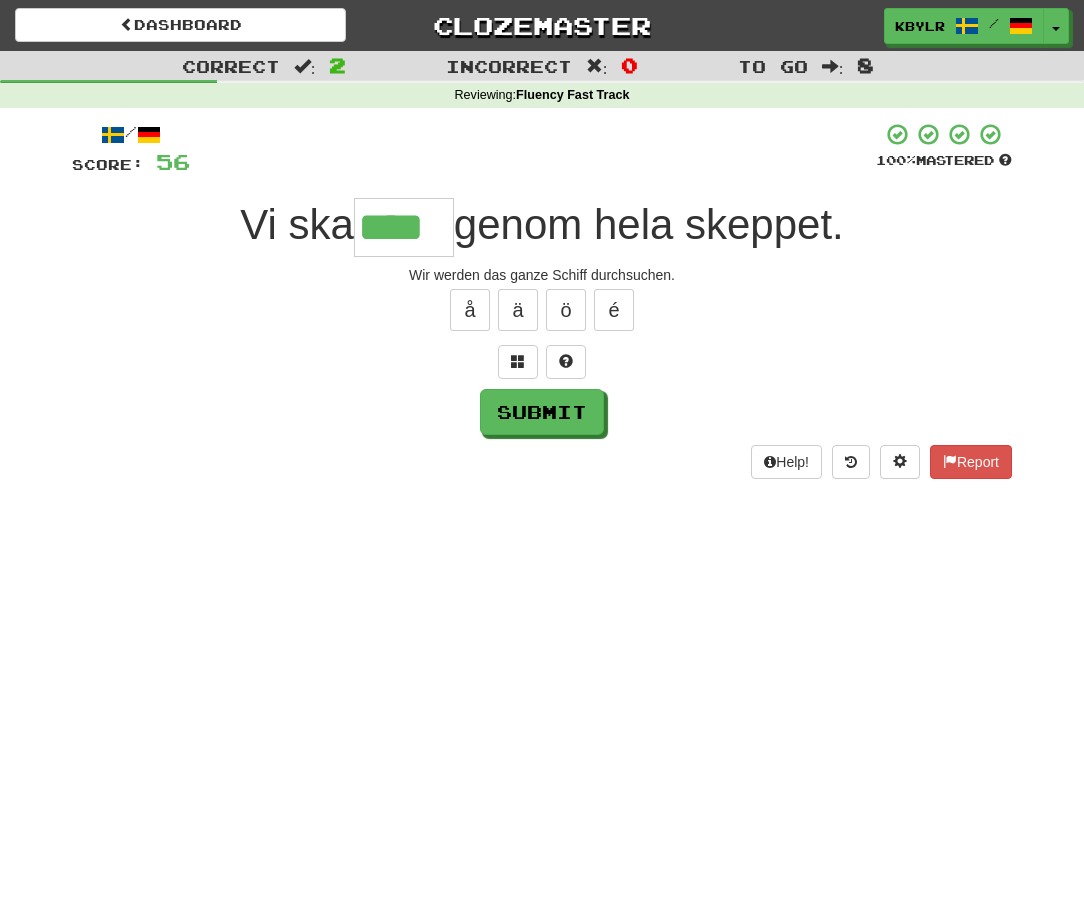 type on "****" 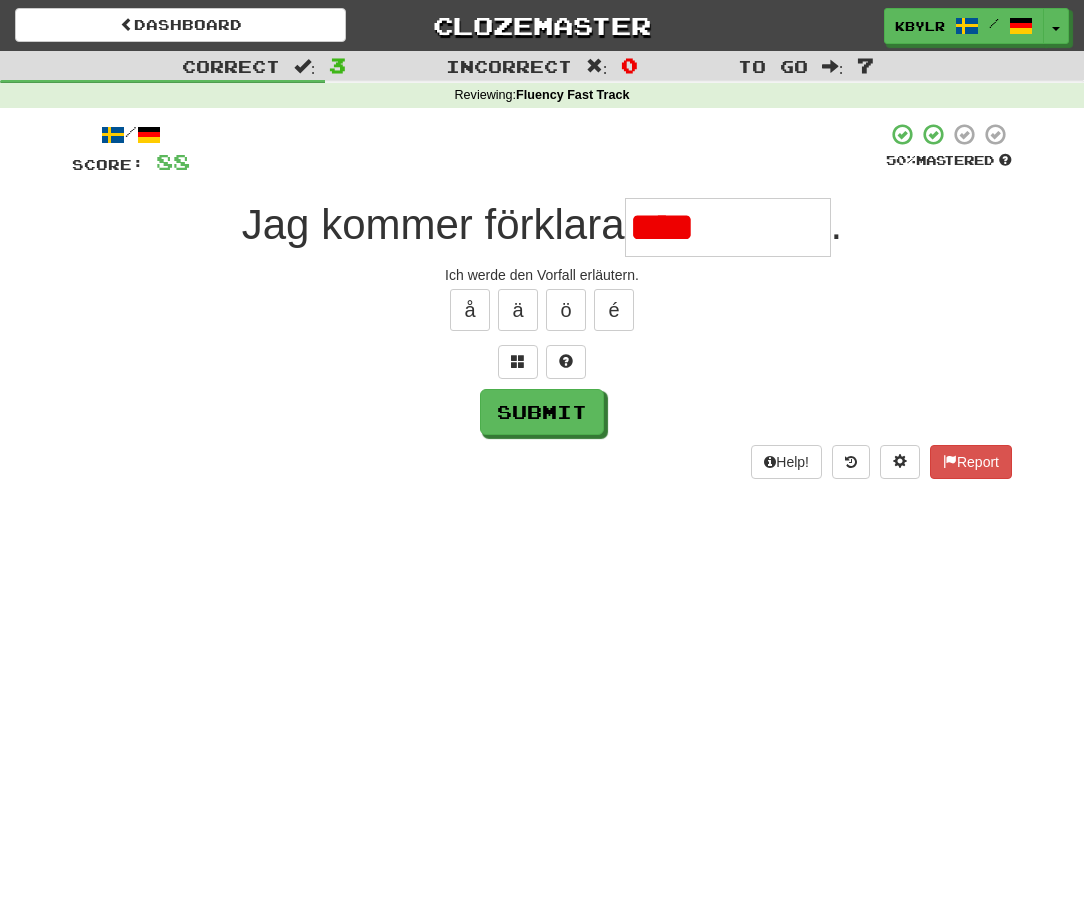 type on "*" 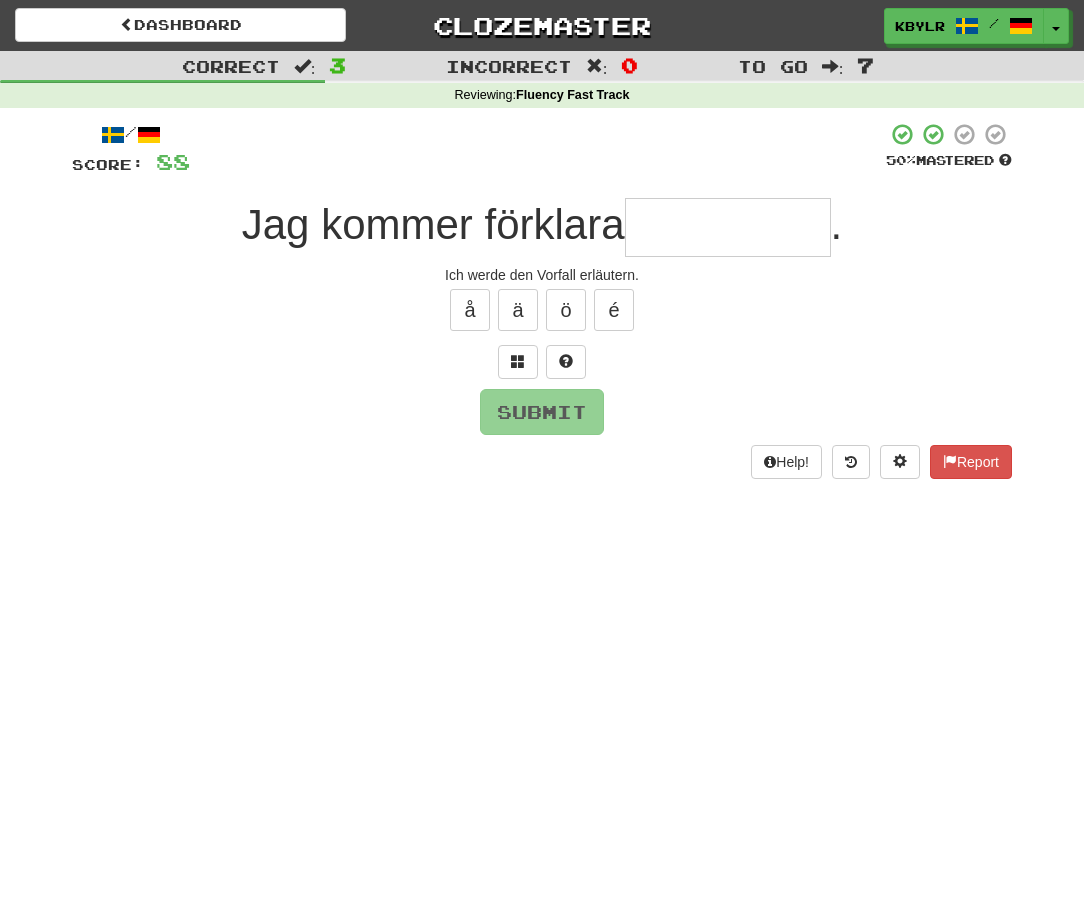 type on "*" 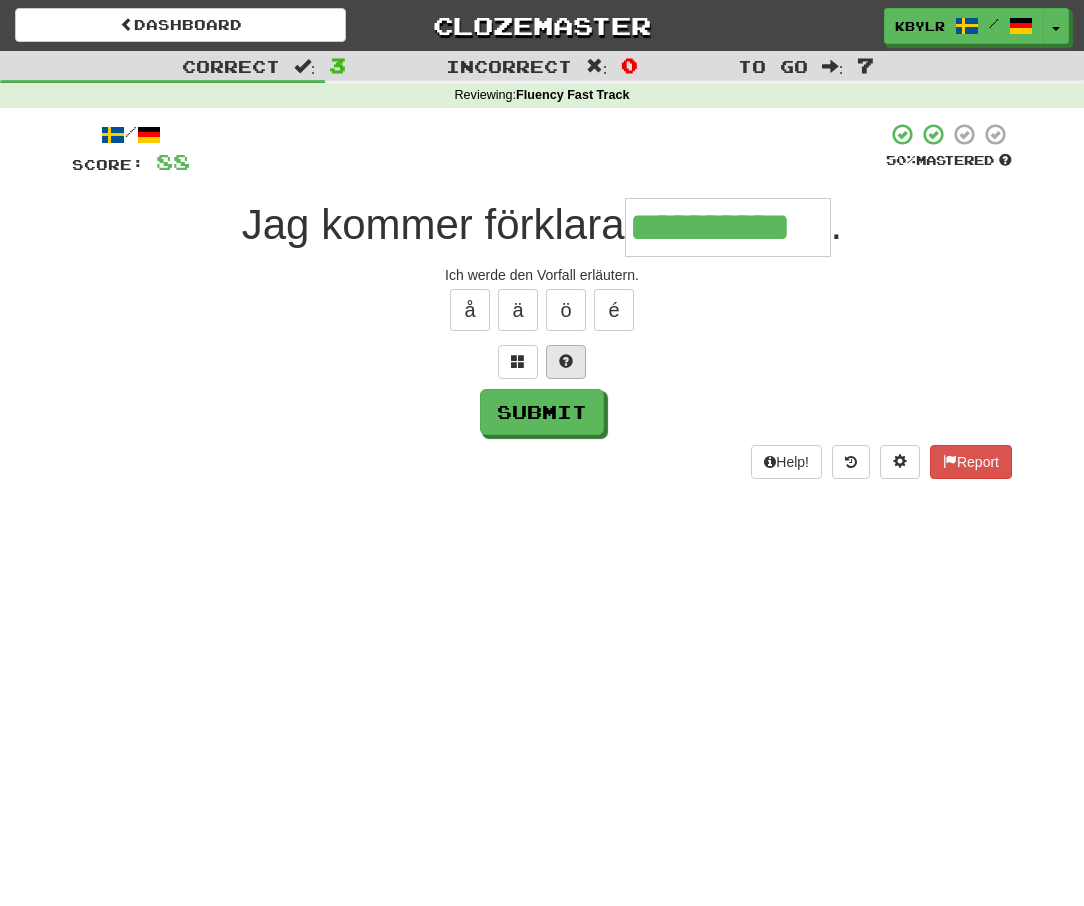 type on "**********" 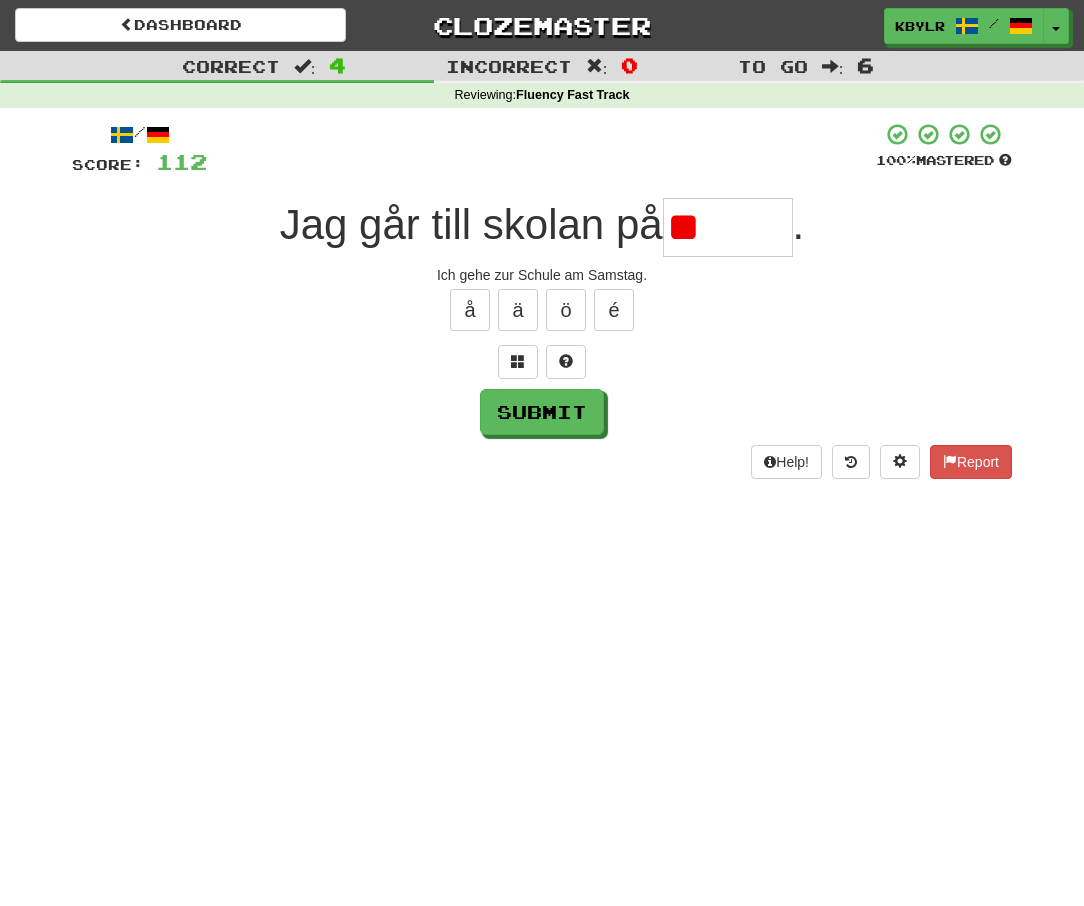 type on "*" 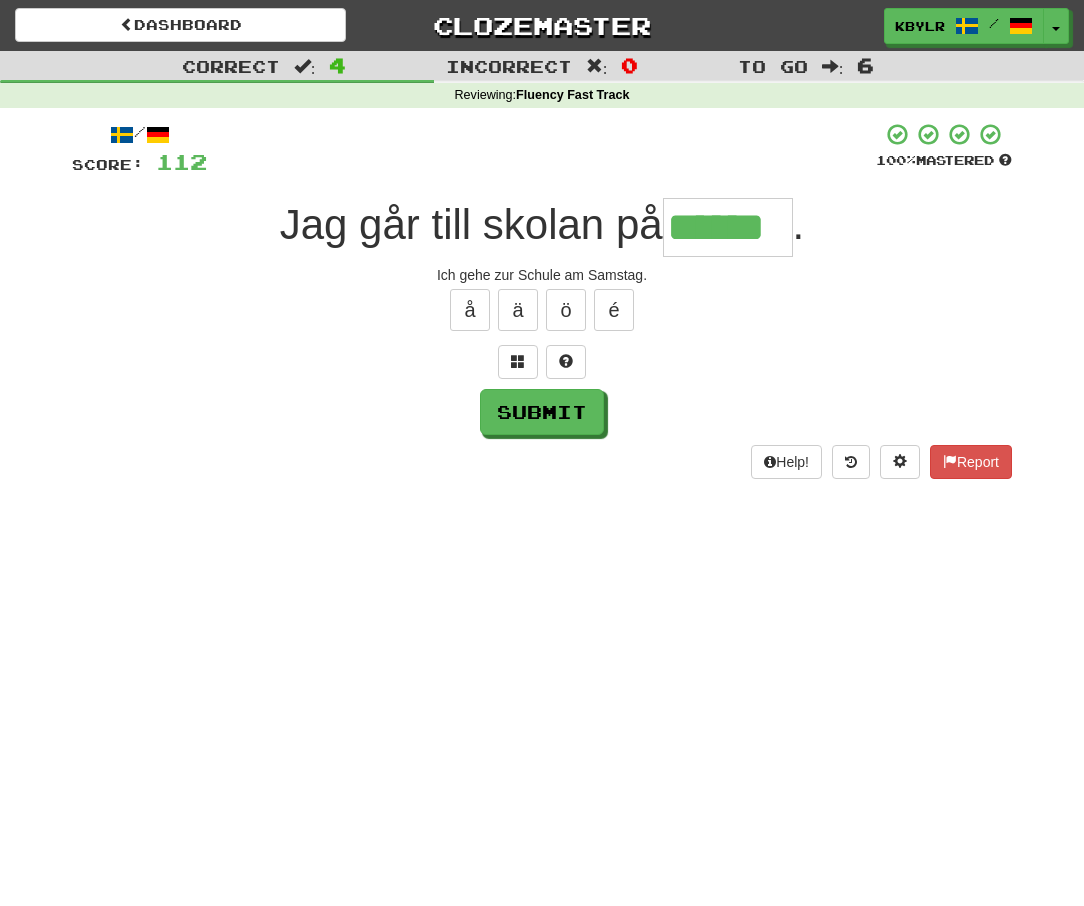 type on "******" 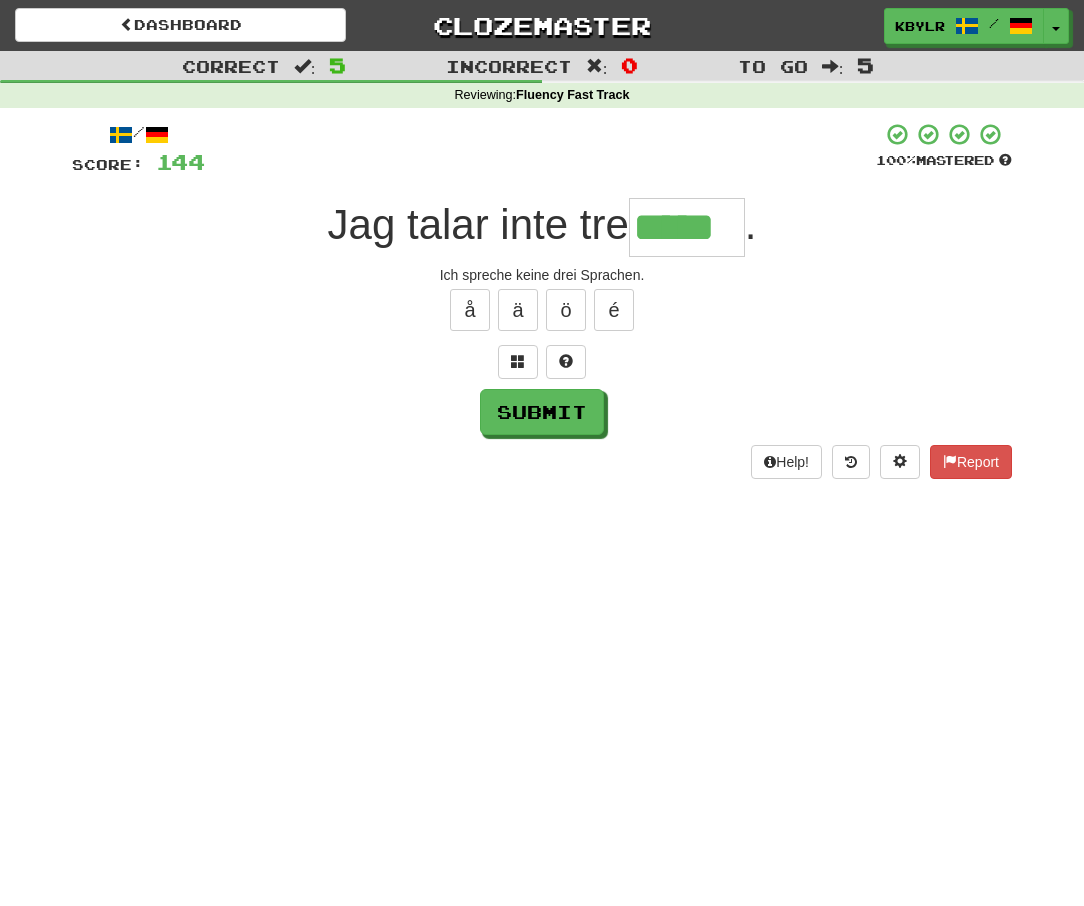 type on "*****" 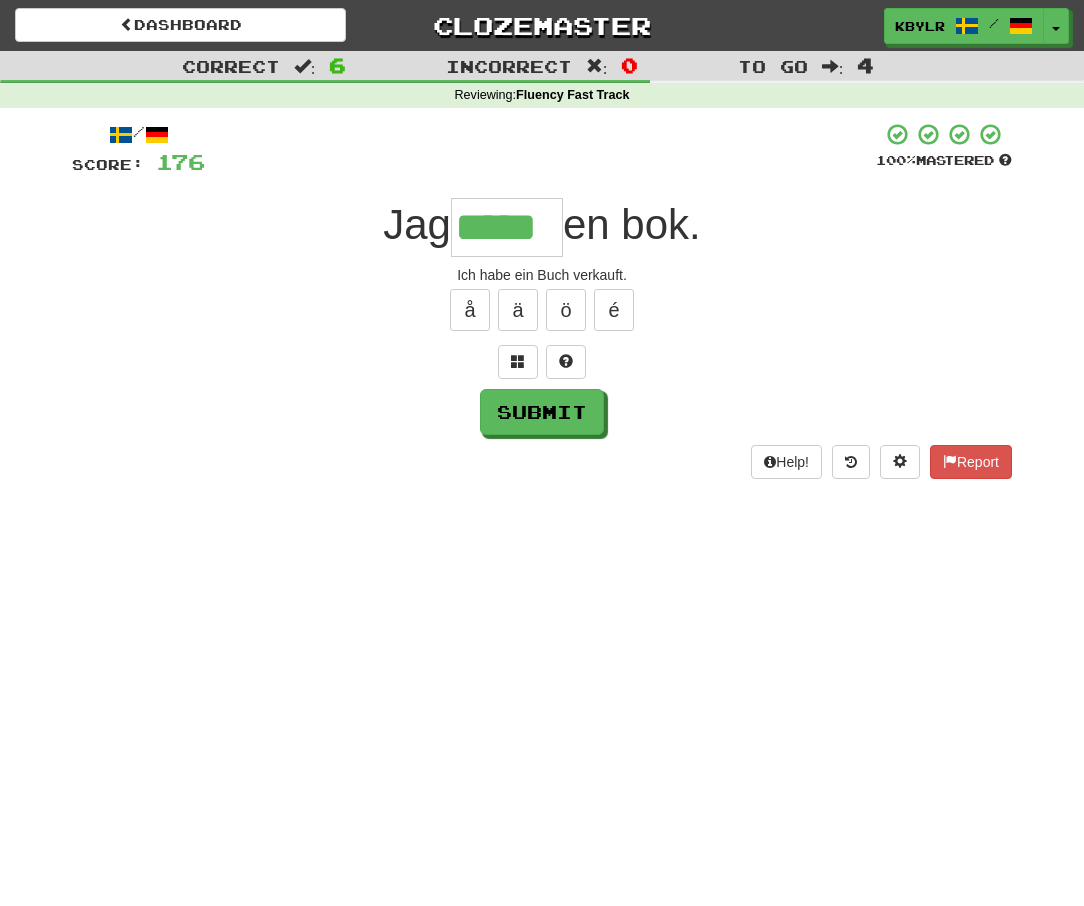 type on "*****" 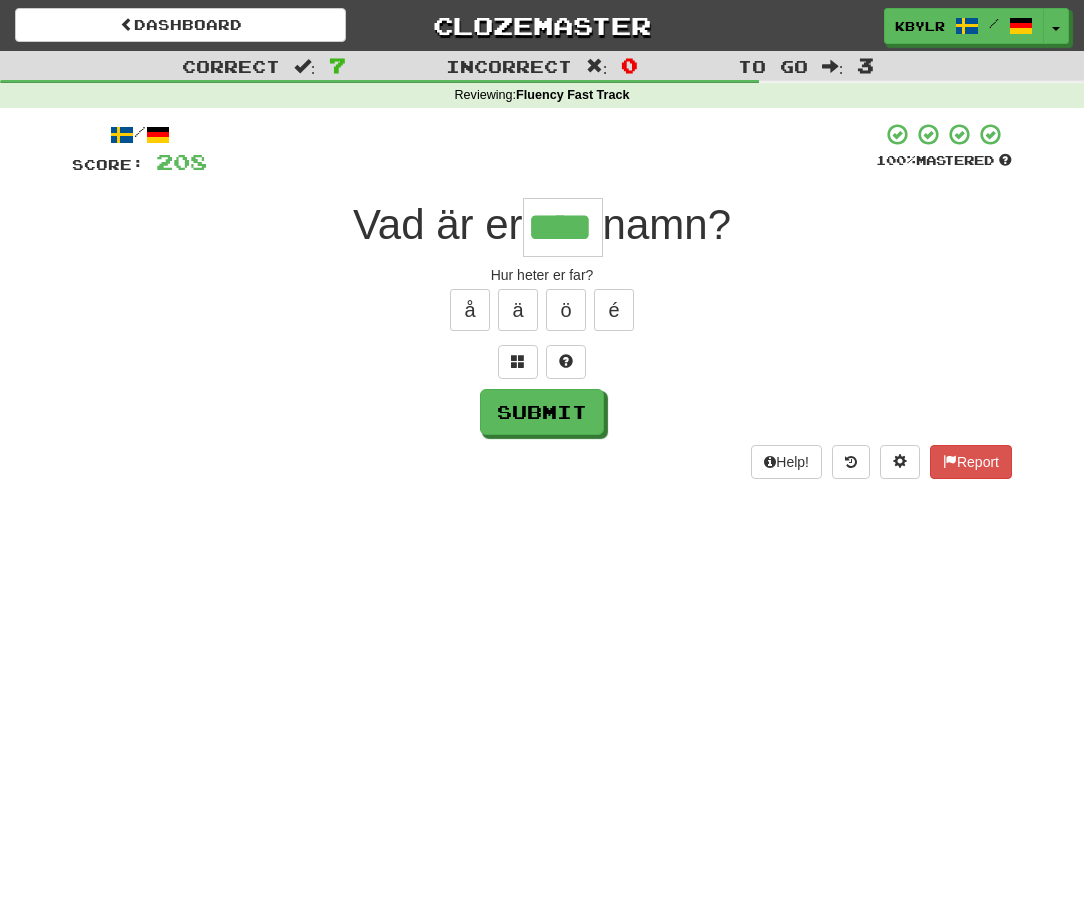 type on "****" 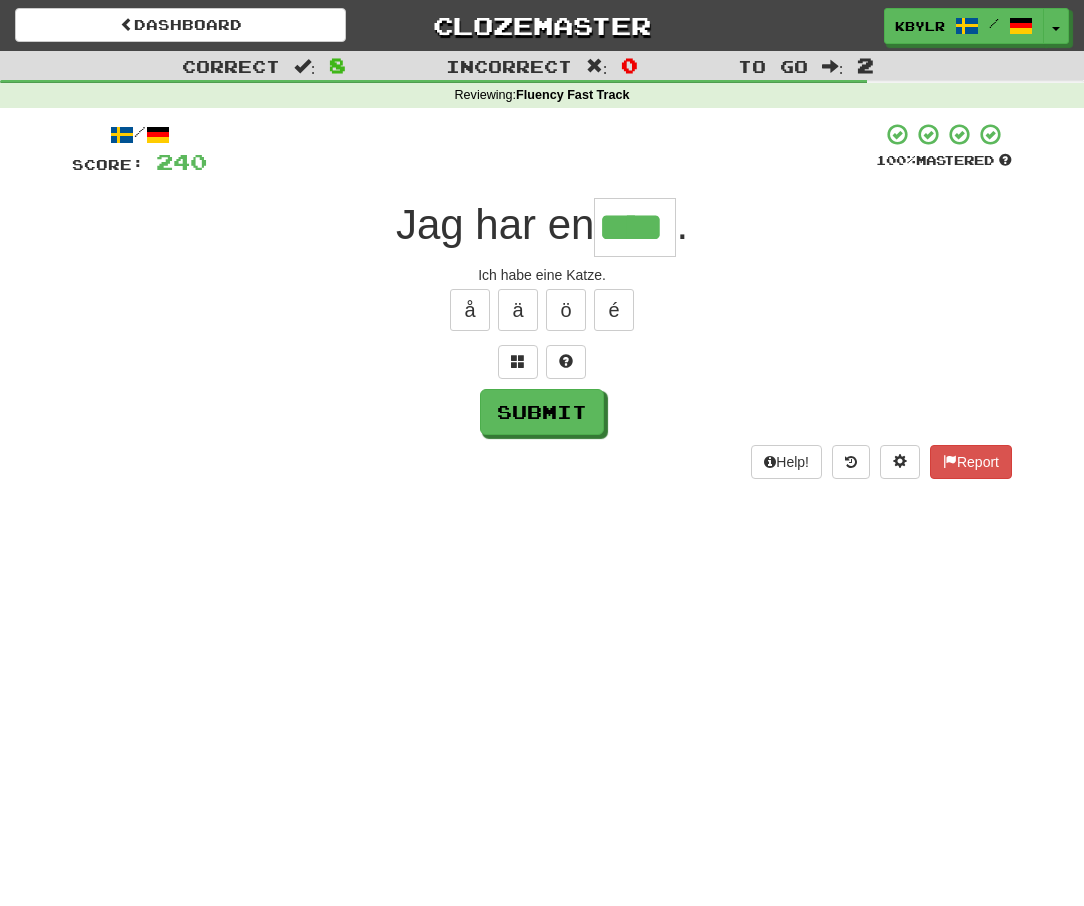 type on "****" 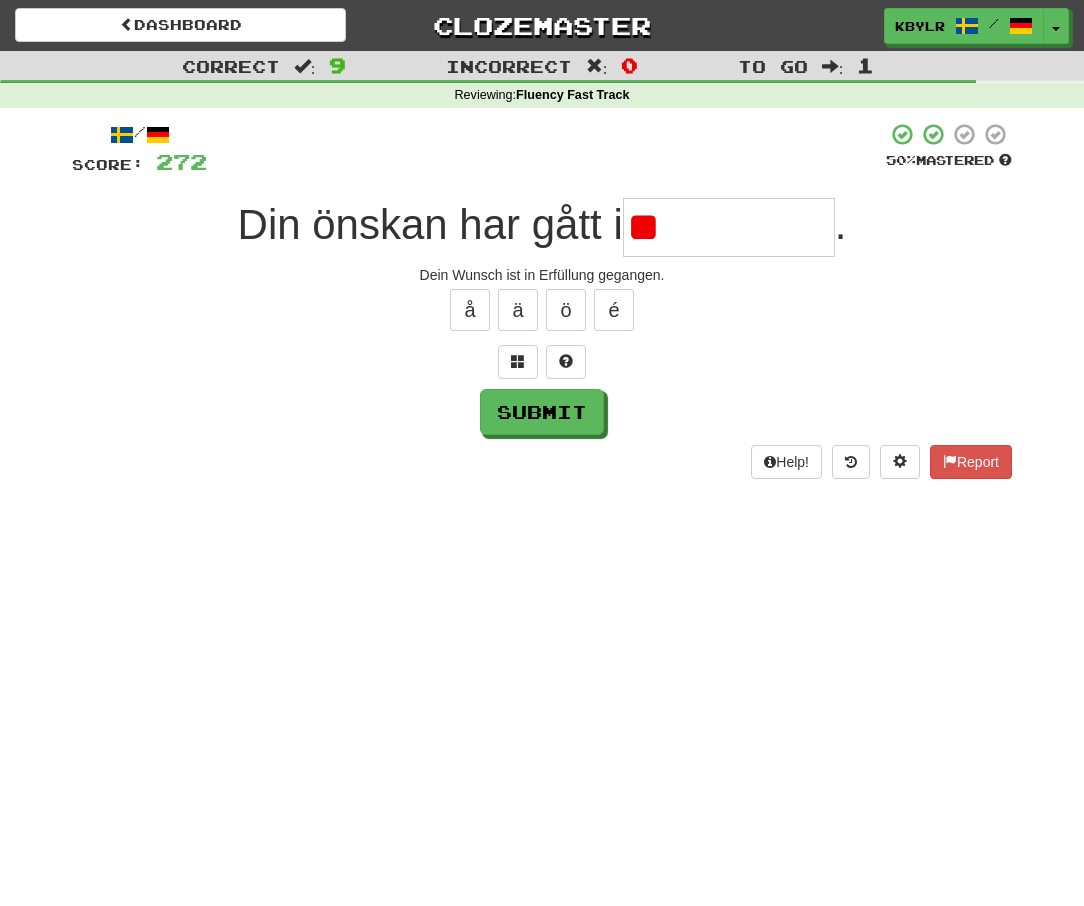 type on "*" 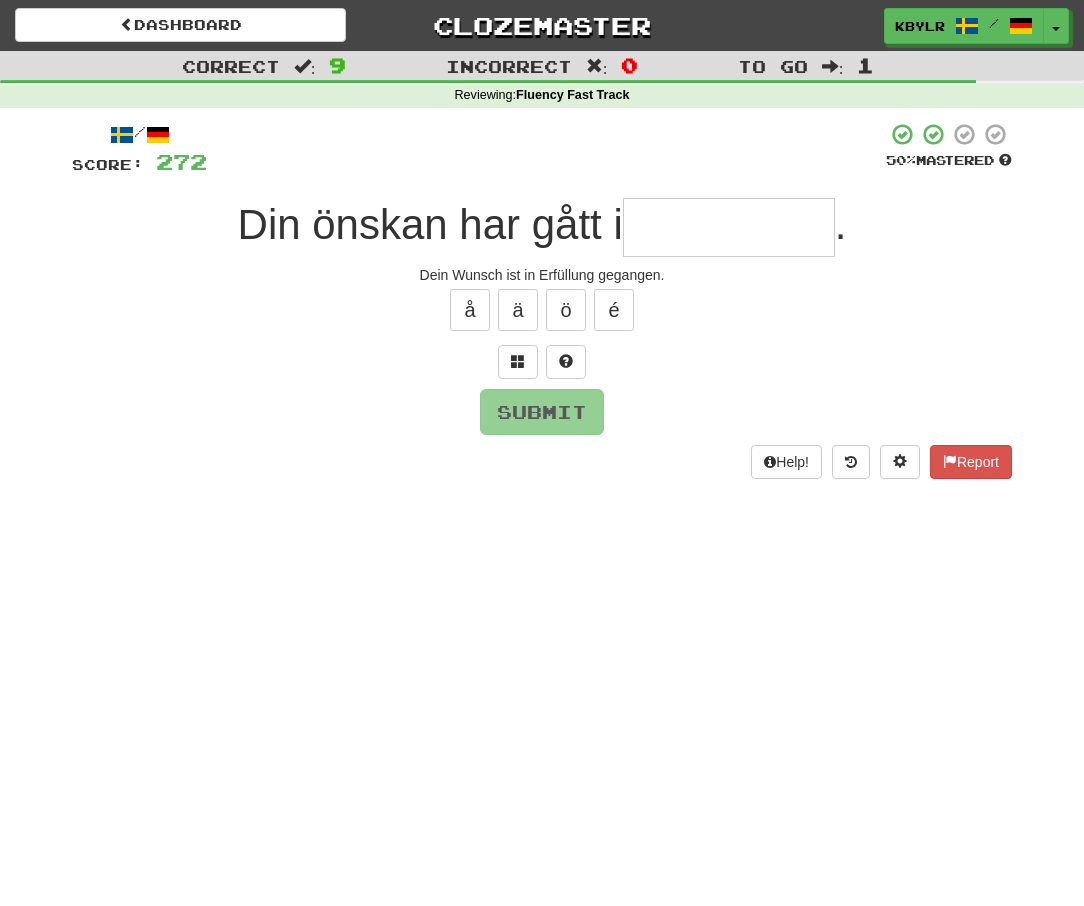 type on "*" 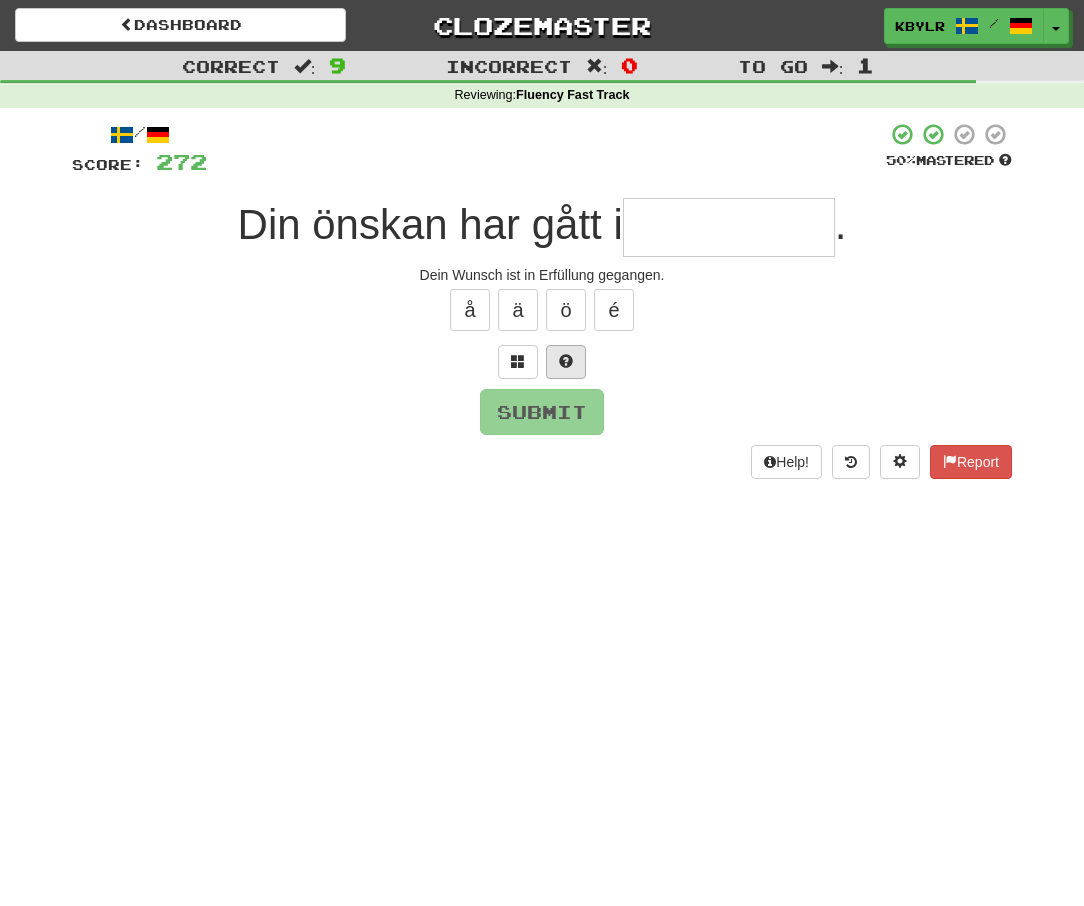 click at bounding box center [566, 362] 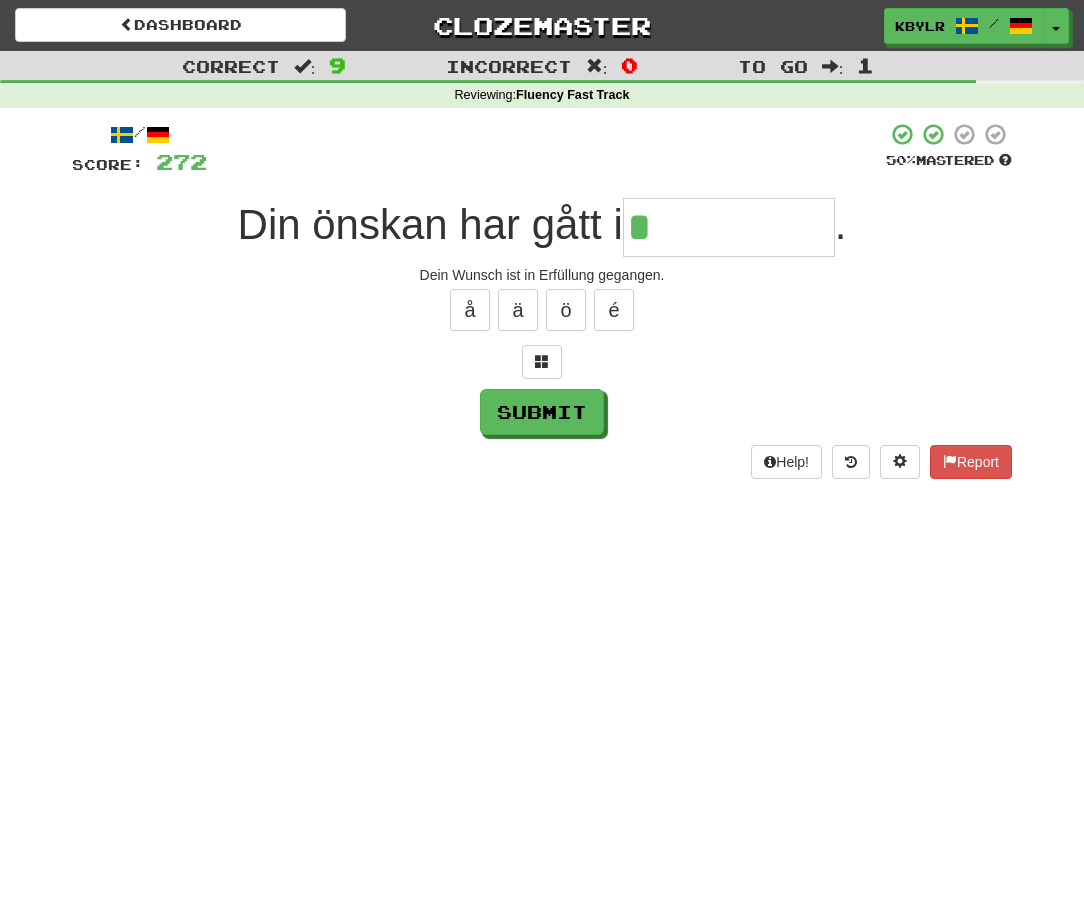 type on "**********" 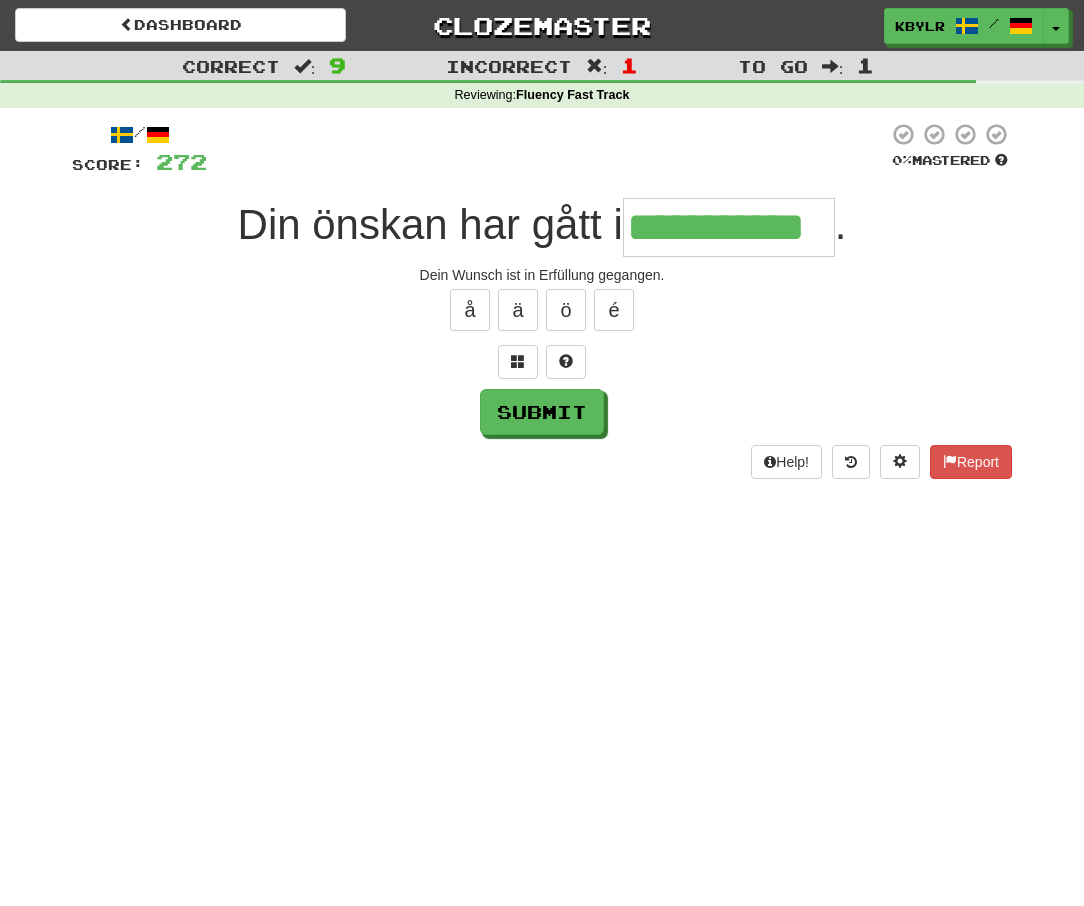 type on "**********" 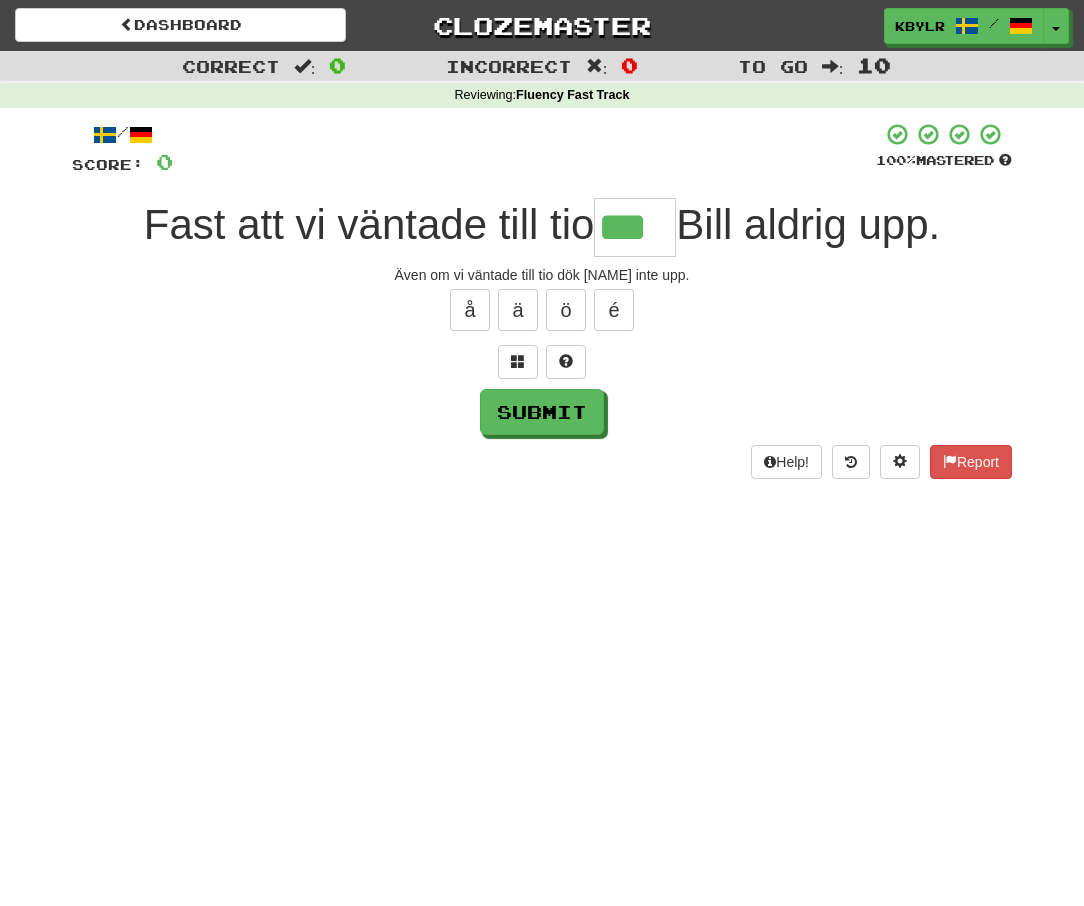 type on "***" 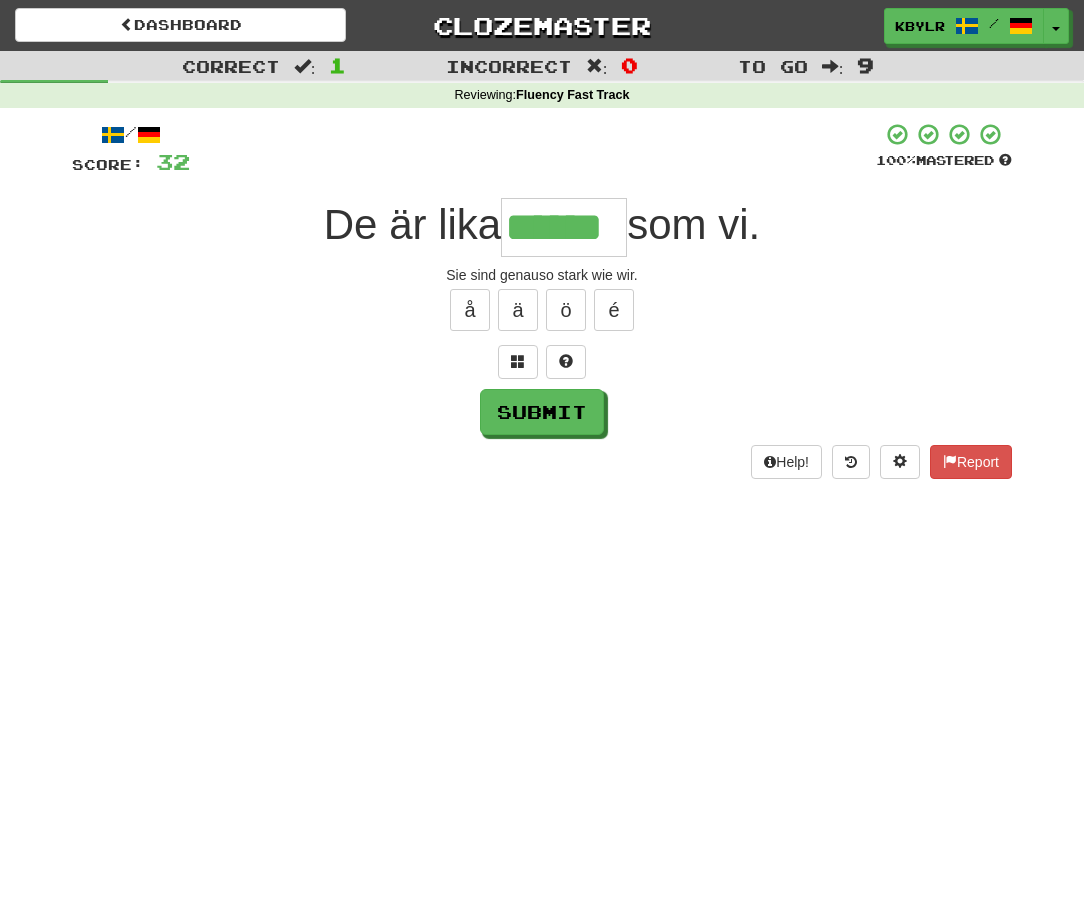 type on "******" 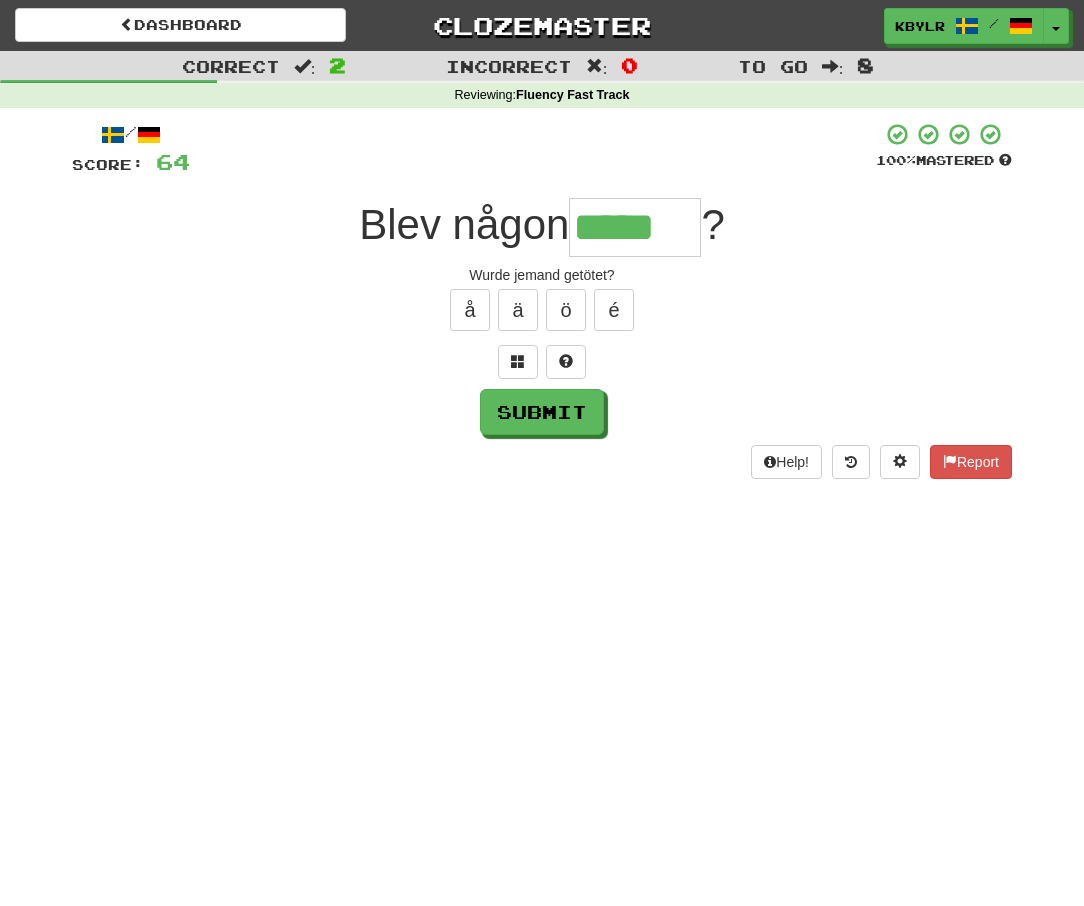 type on "*****" 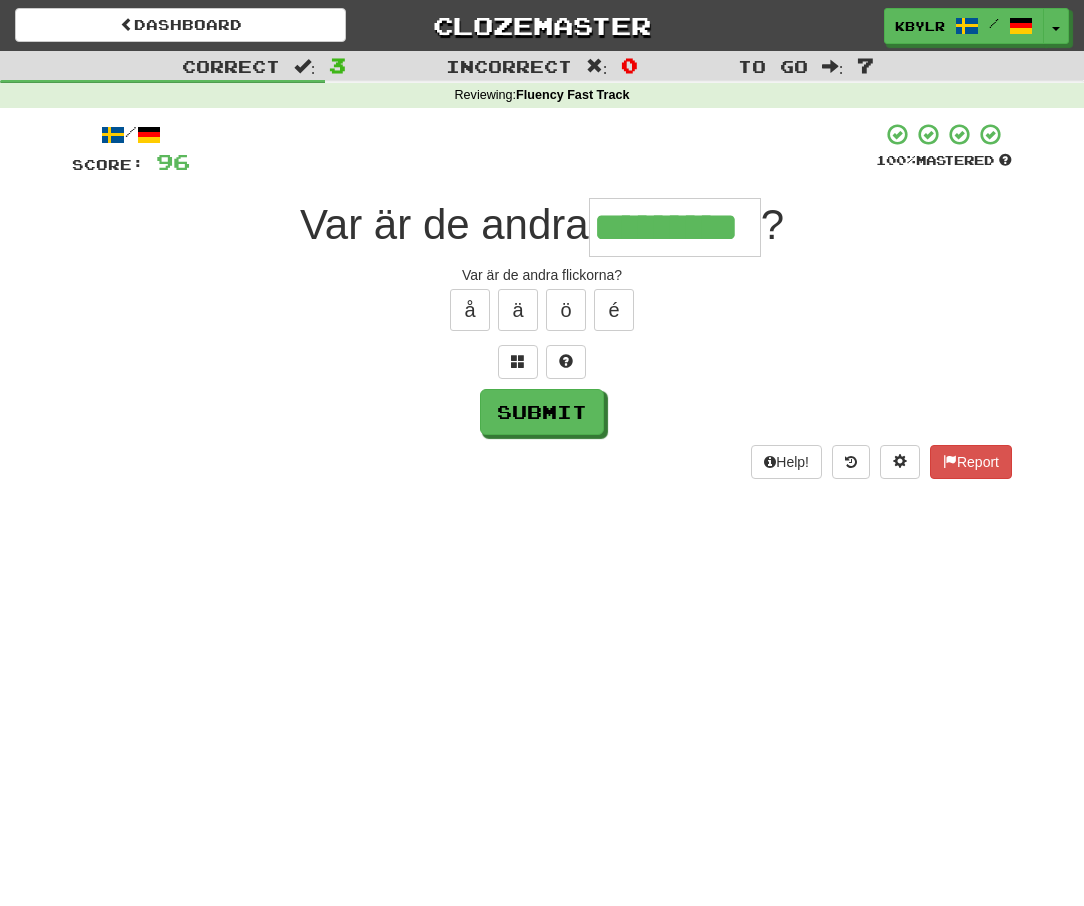 type on "*********" 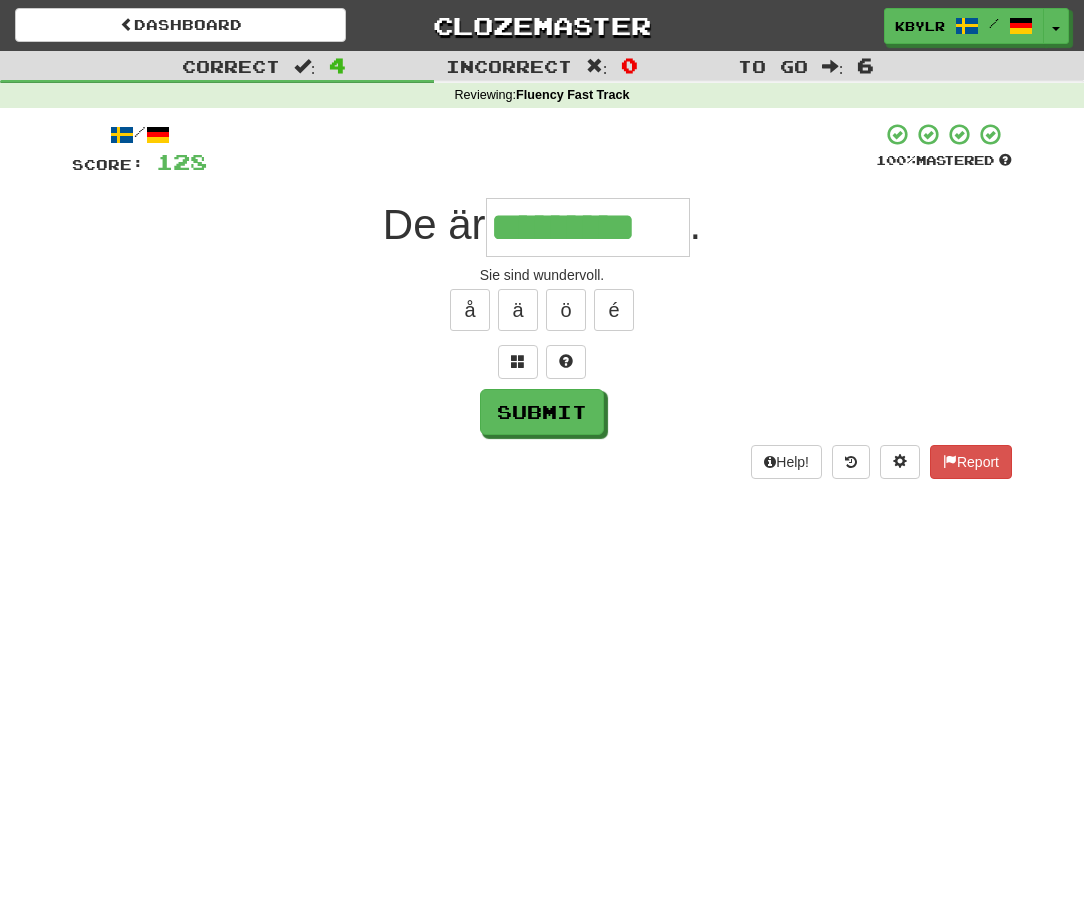 type on "*********" 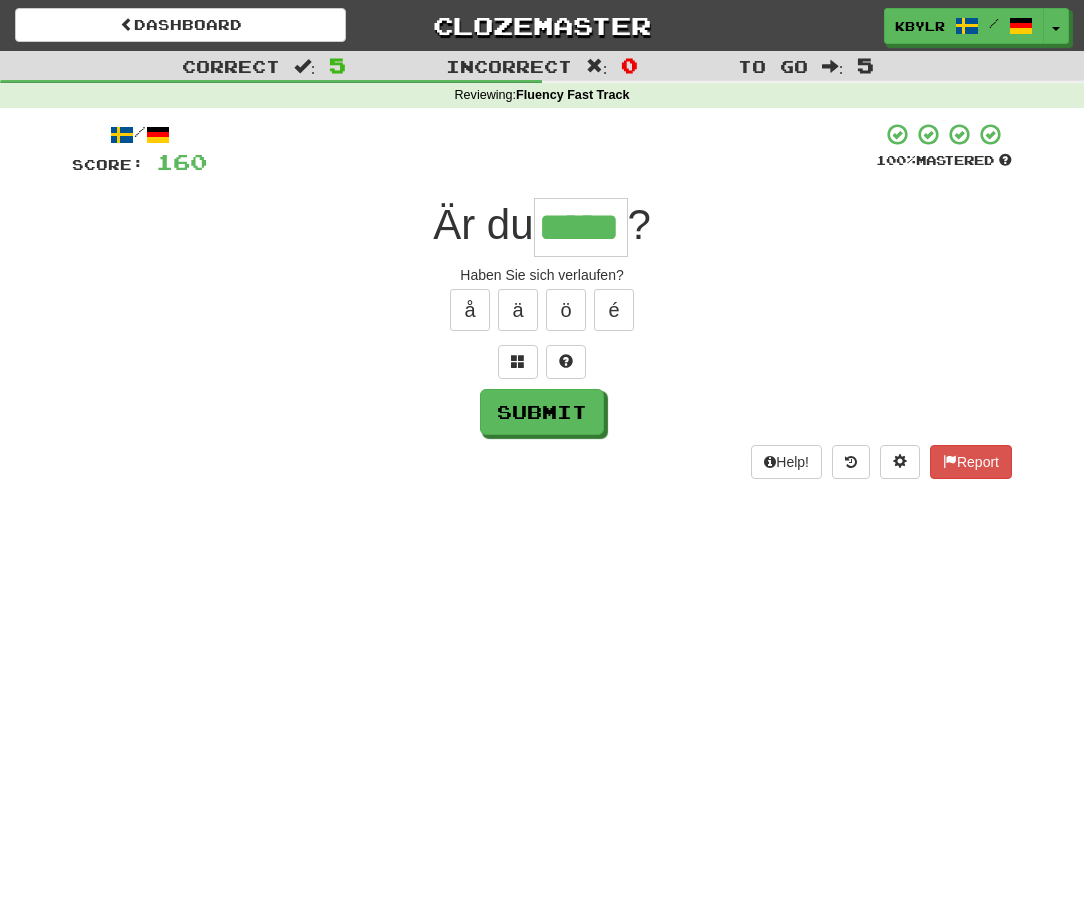 type on "*****" 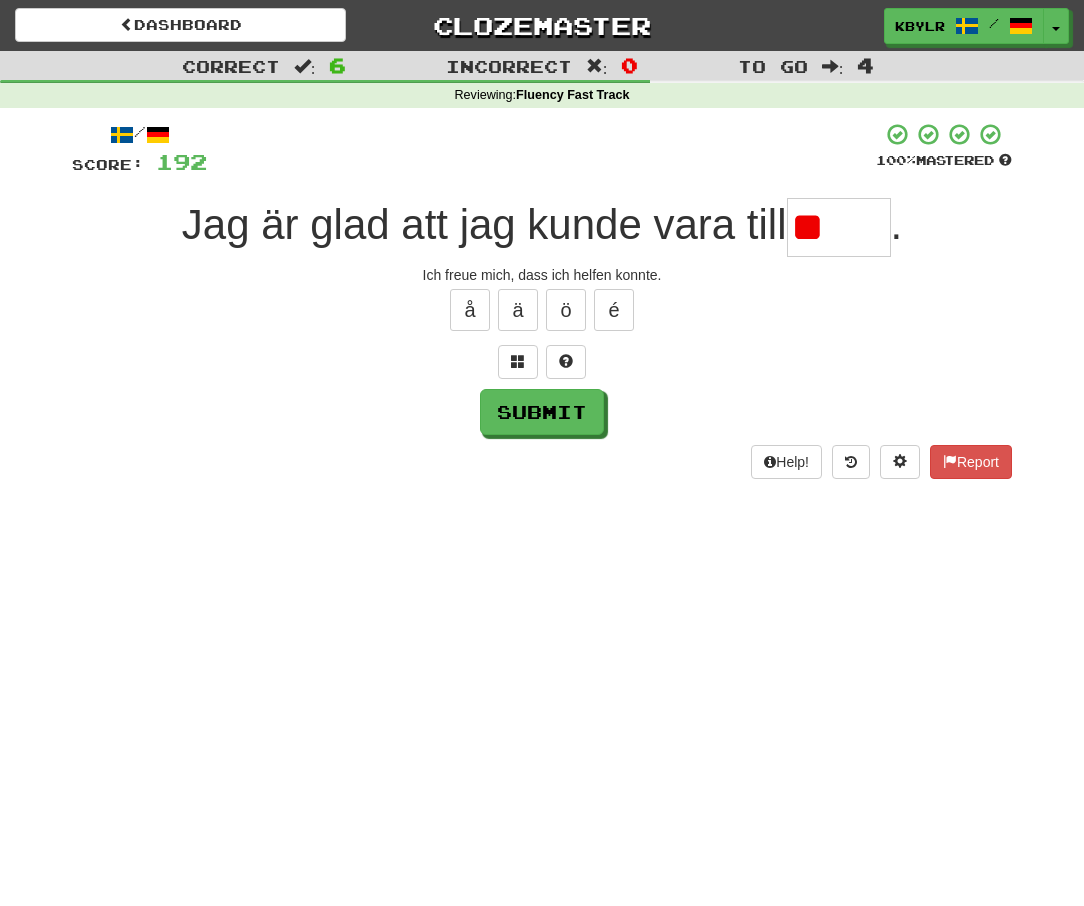 type on "*" 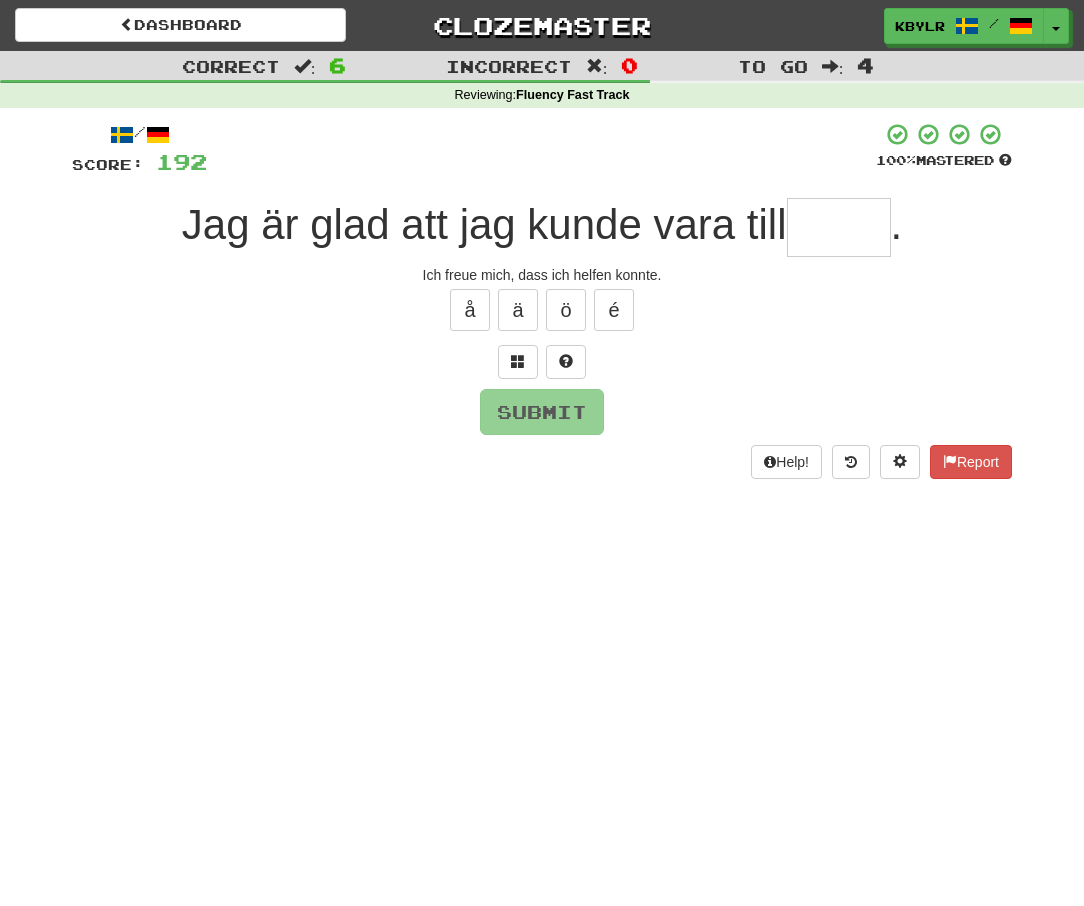 type on "*" 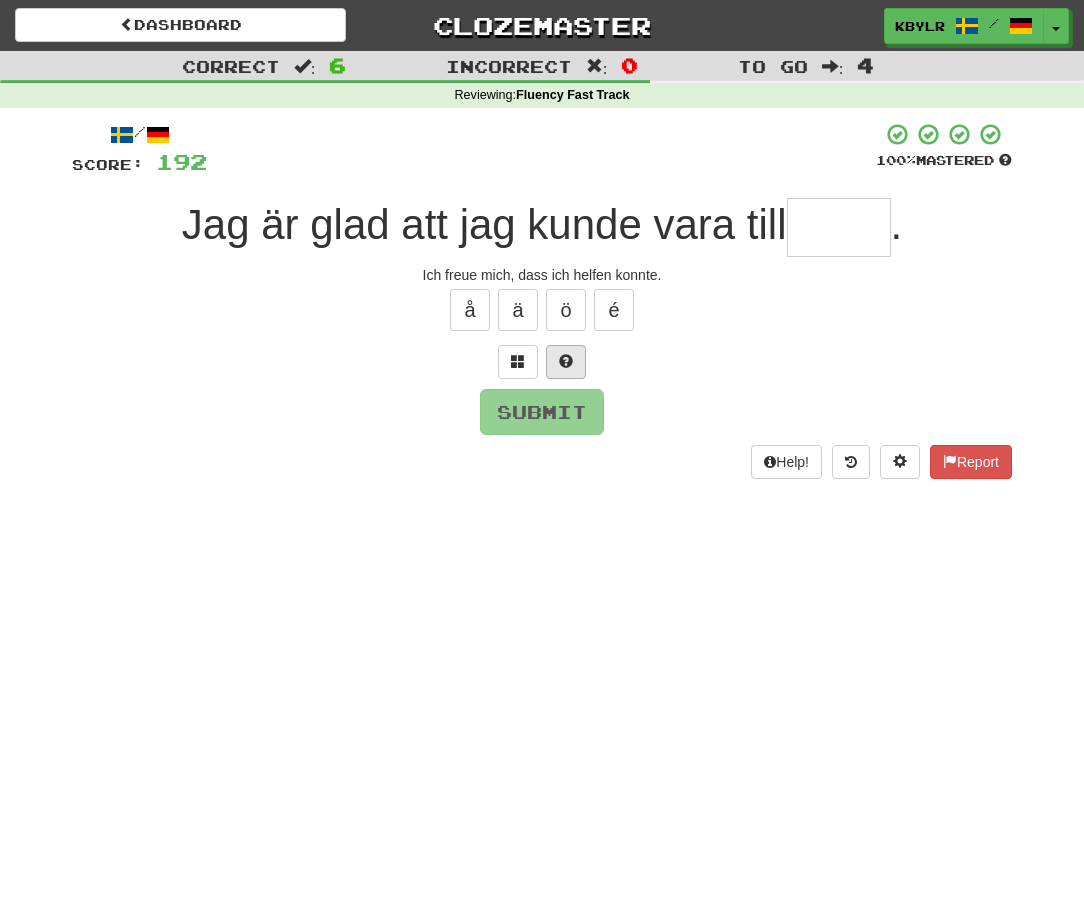 click at bounding box center [566, 362] 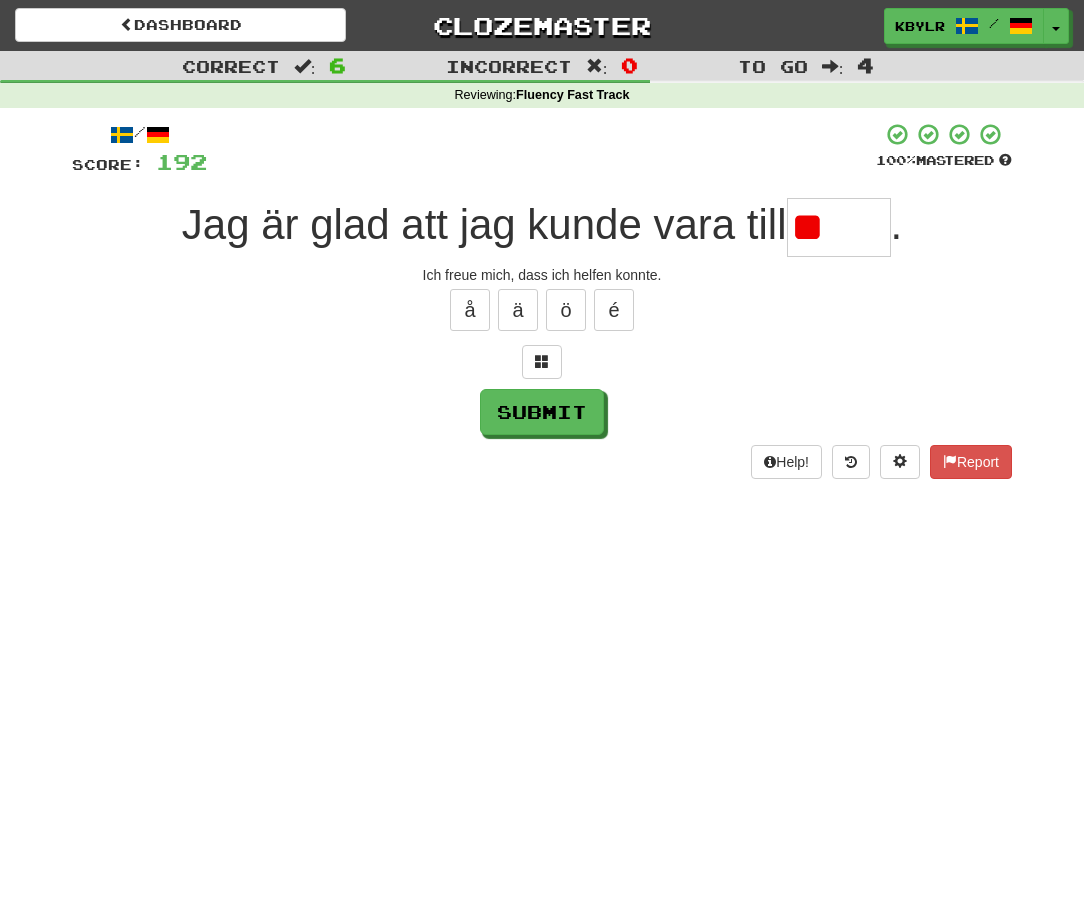 type on "*****" 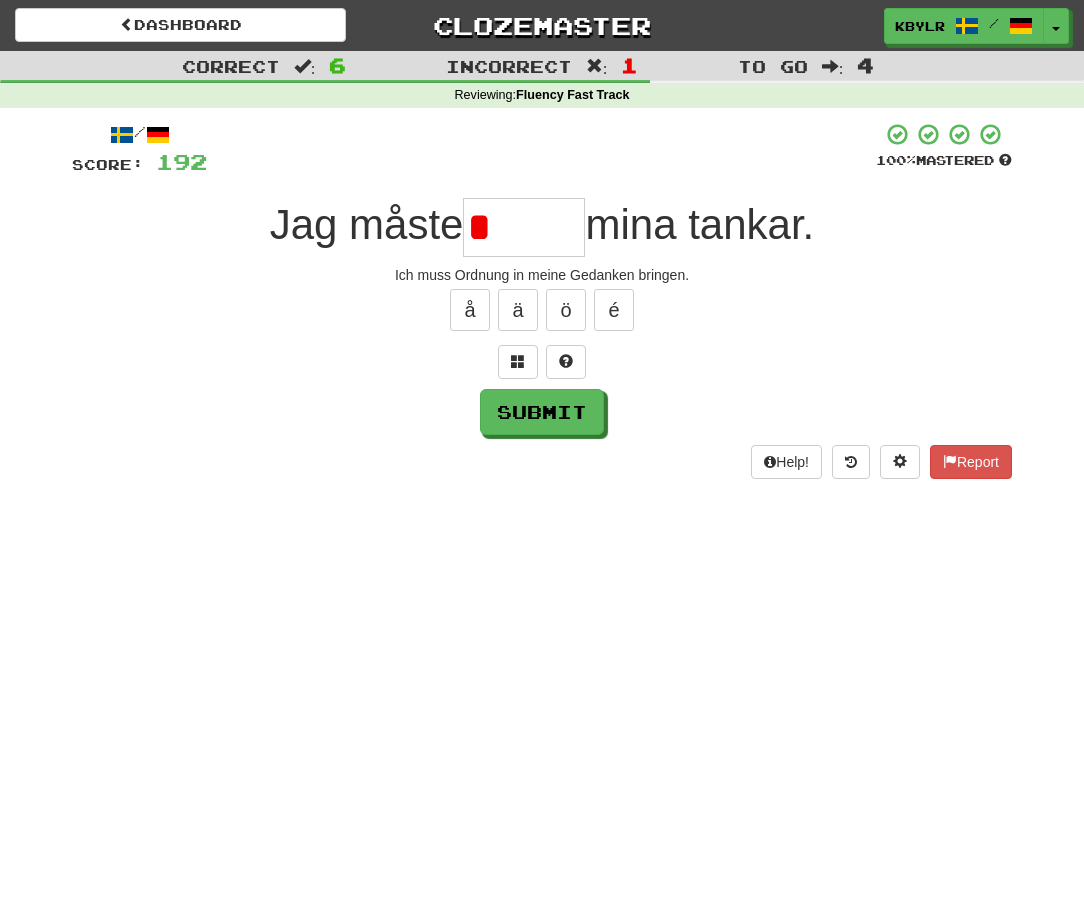 type on "**" 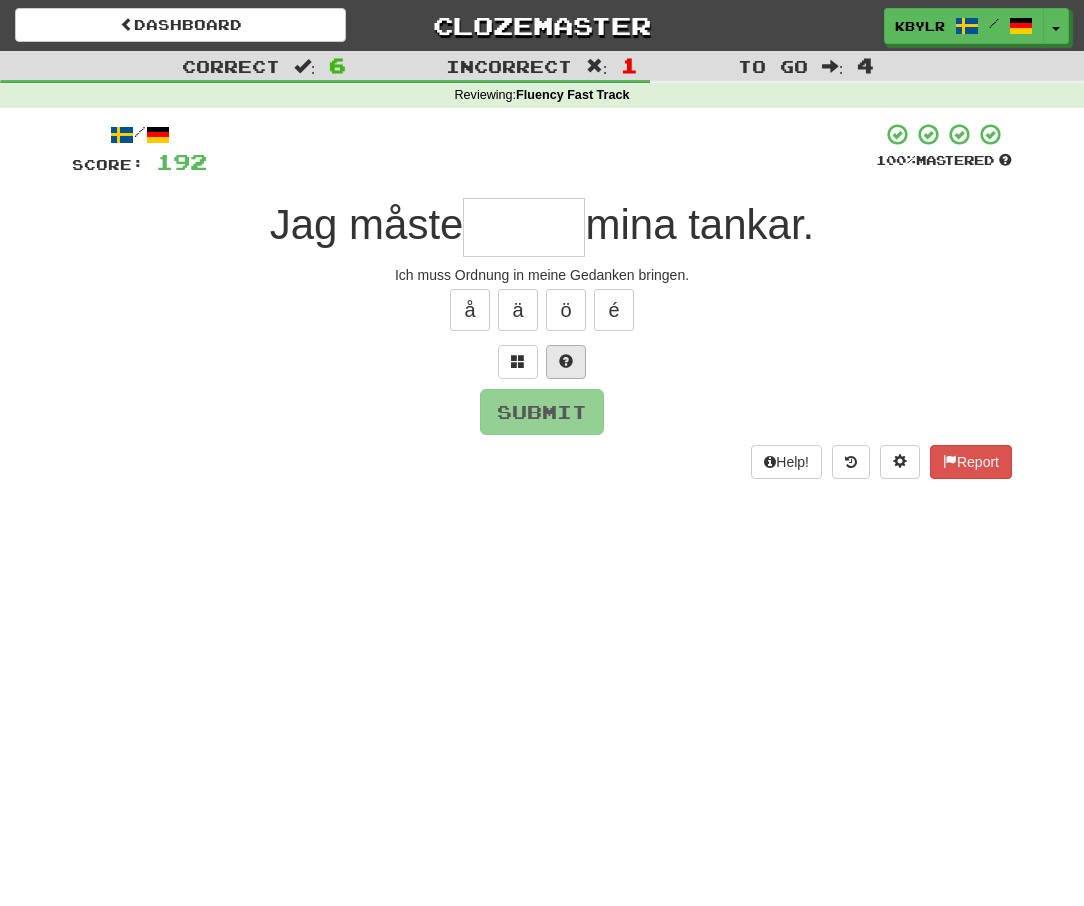click at bounding box center [566, 361] 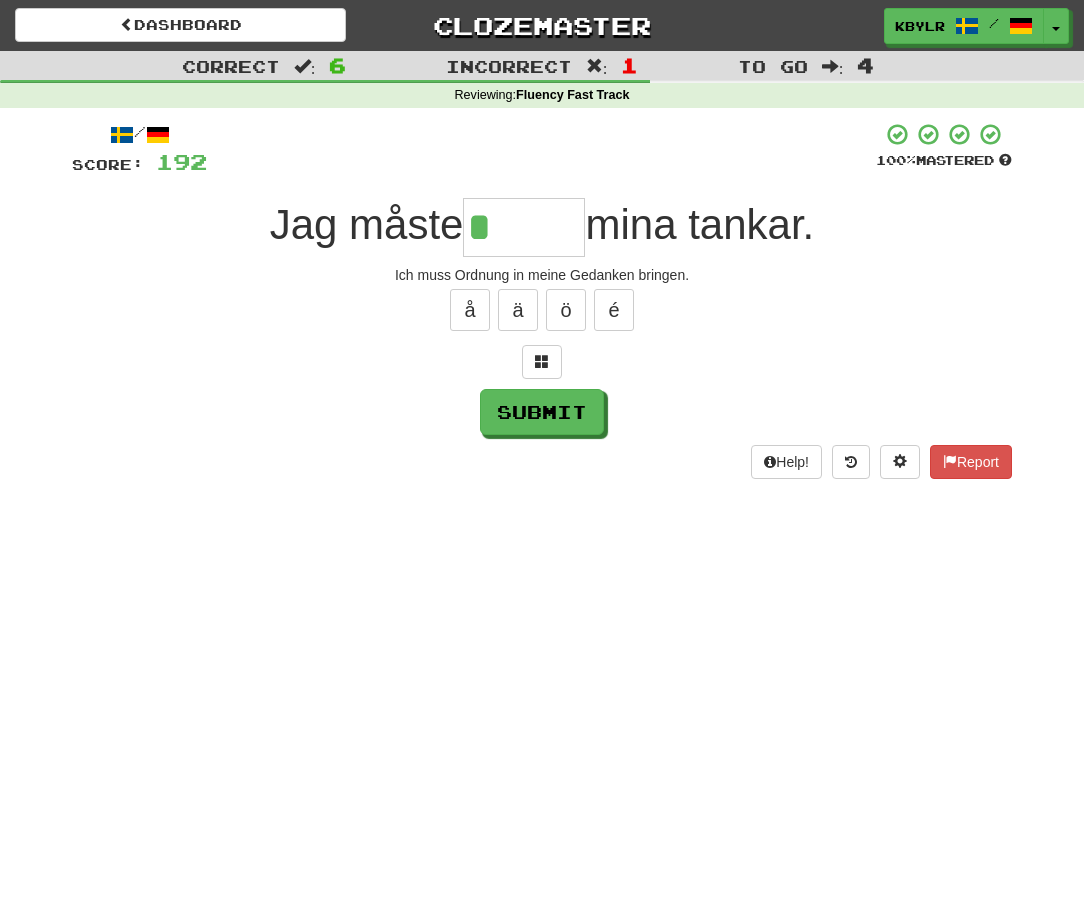 type on "*****" 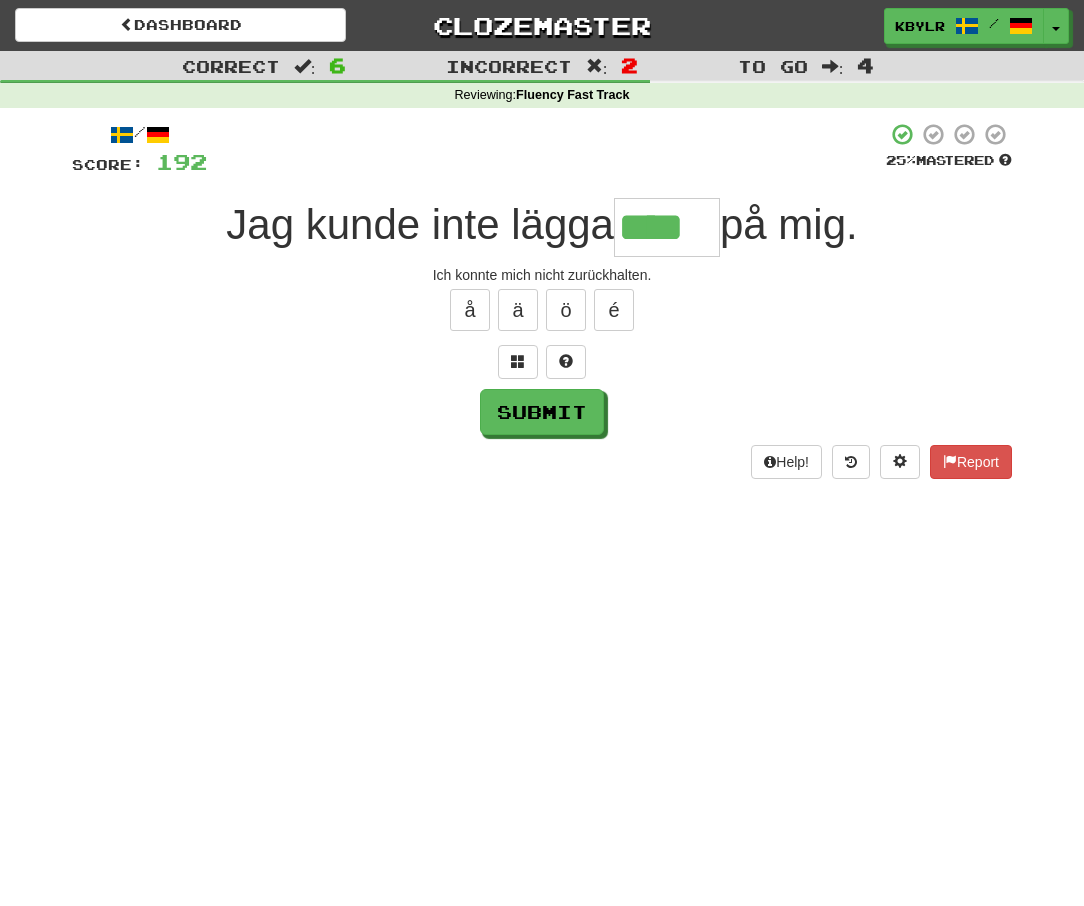type on "****" 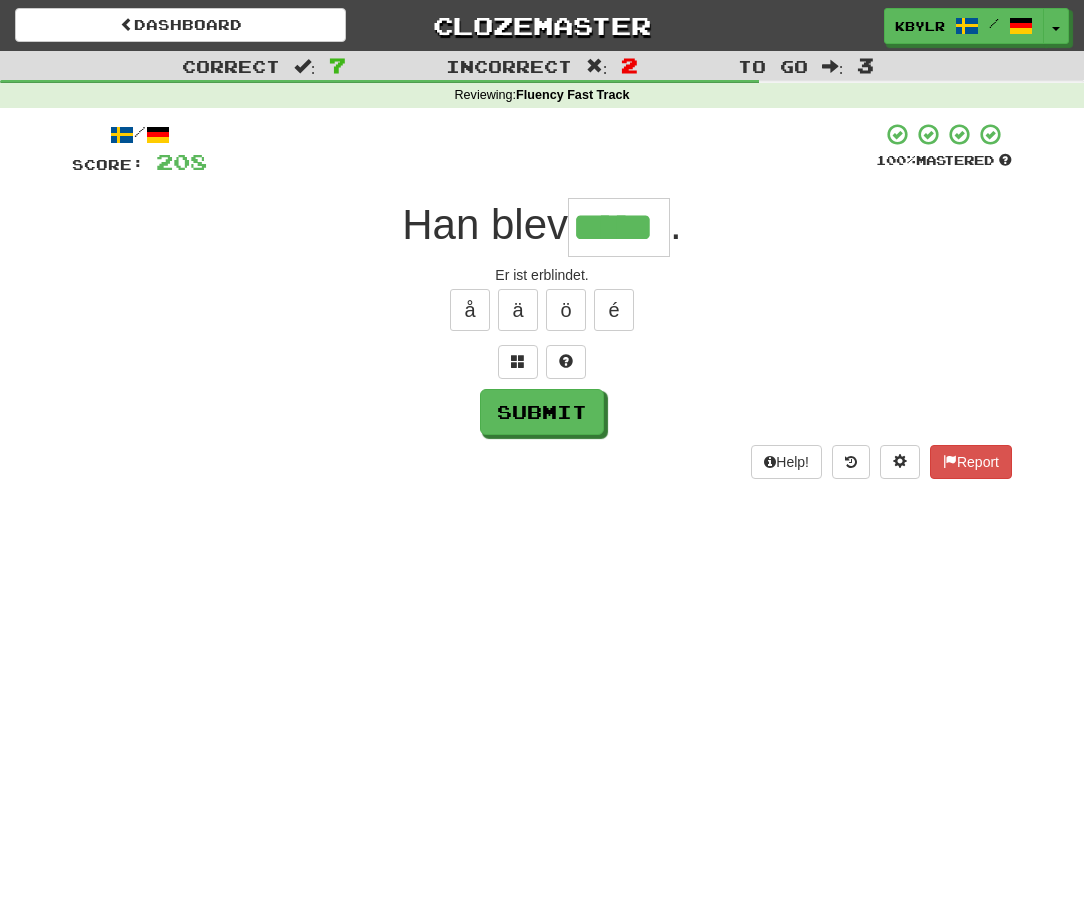 type on "*****" 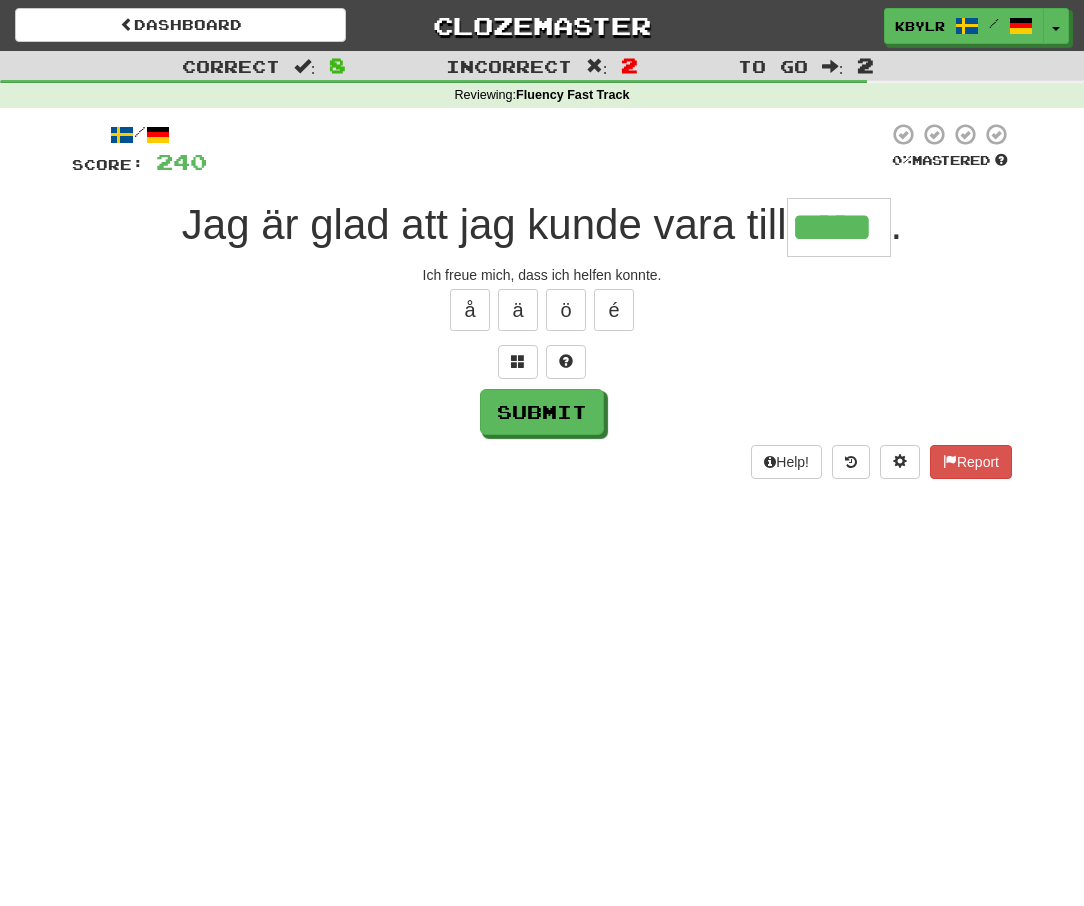 type on "*****" 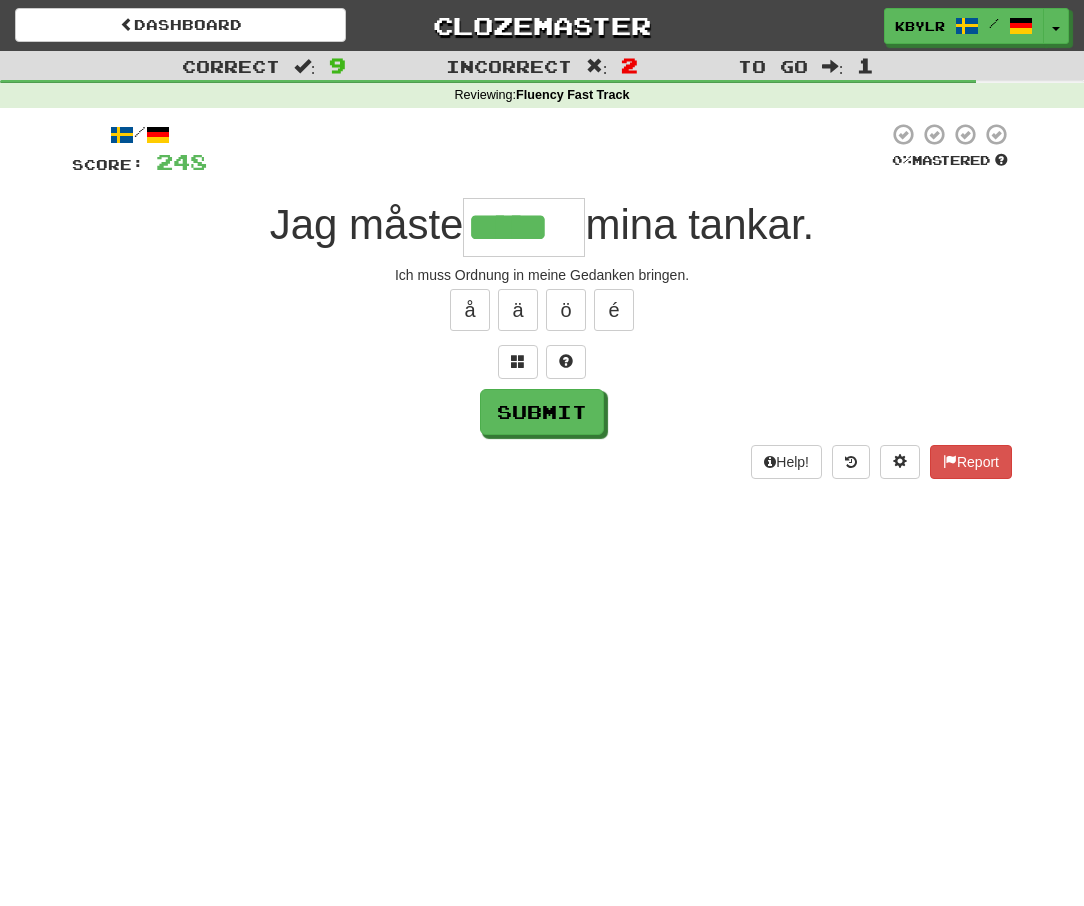 type on "*****" 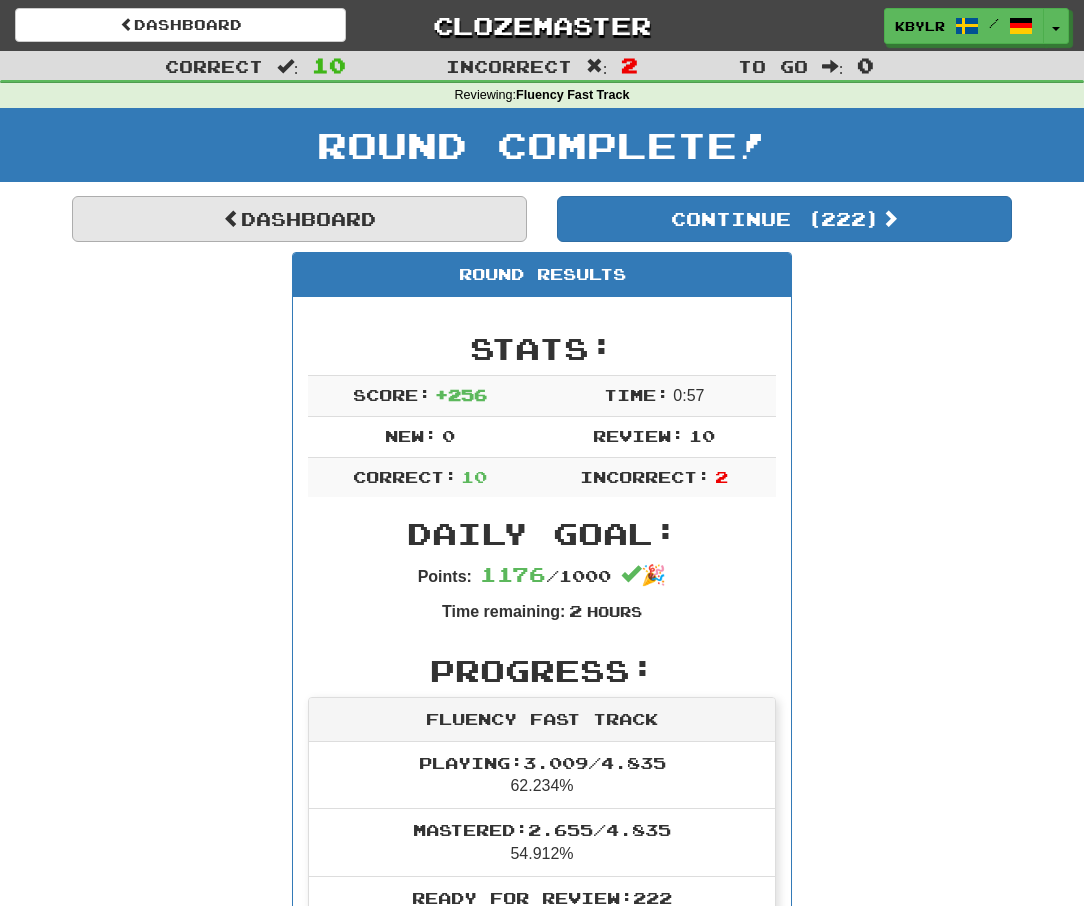 click on "Dashboard" at bounding box center (299, 219) 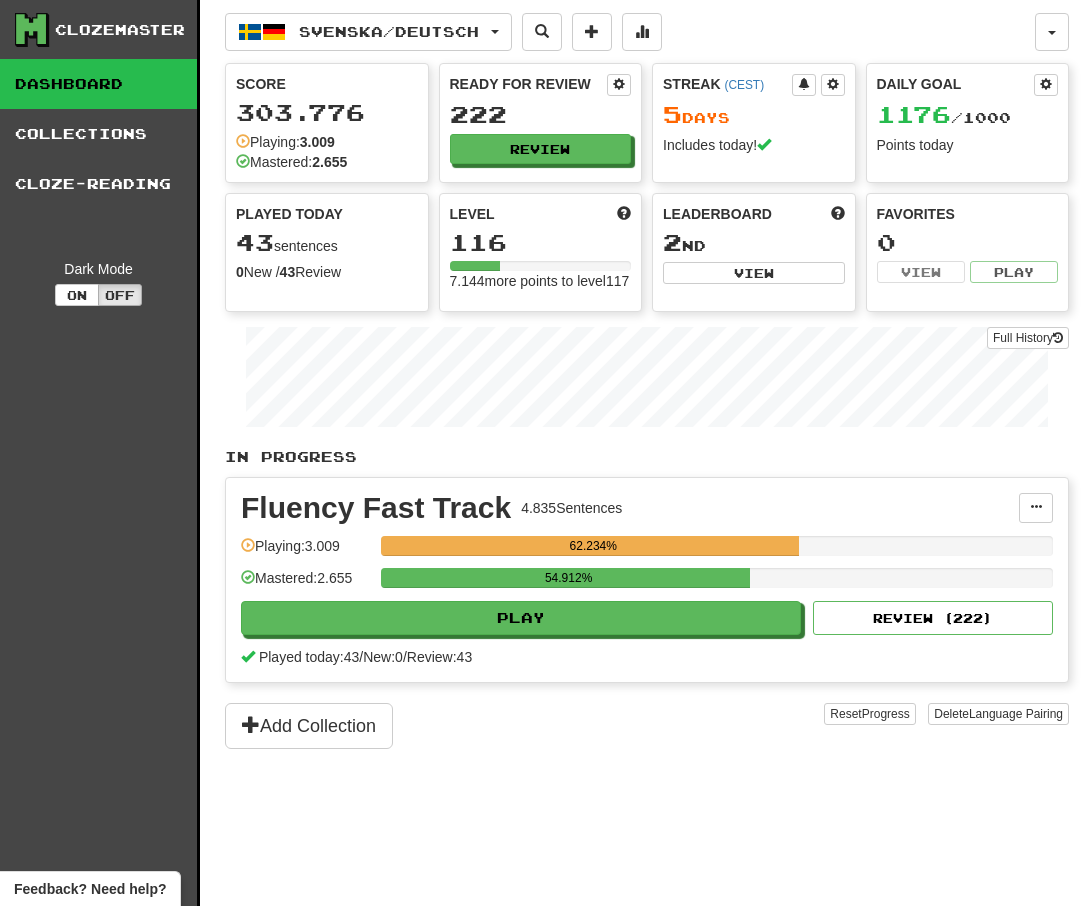 scroll, scrollTop: 0, scrollLeft: 0, axis: both 